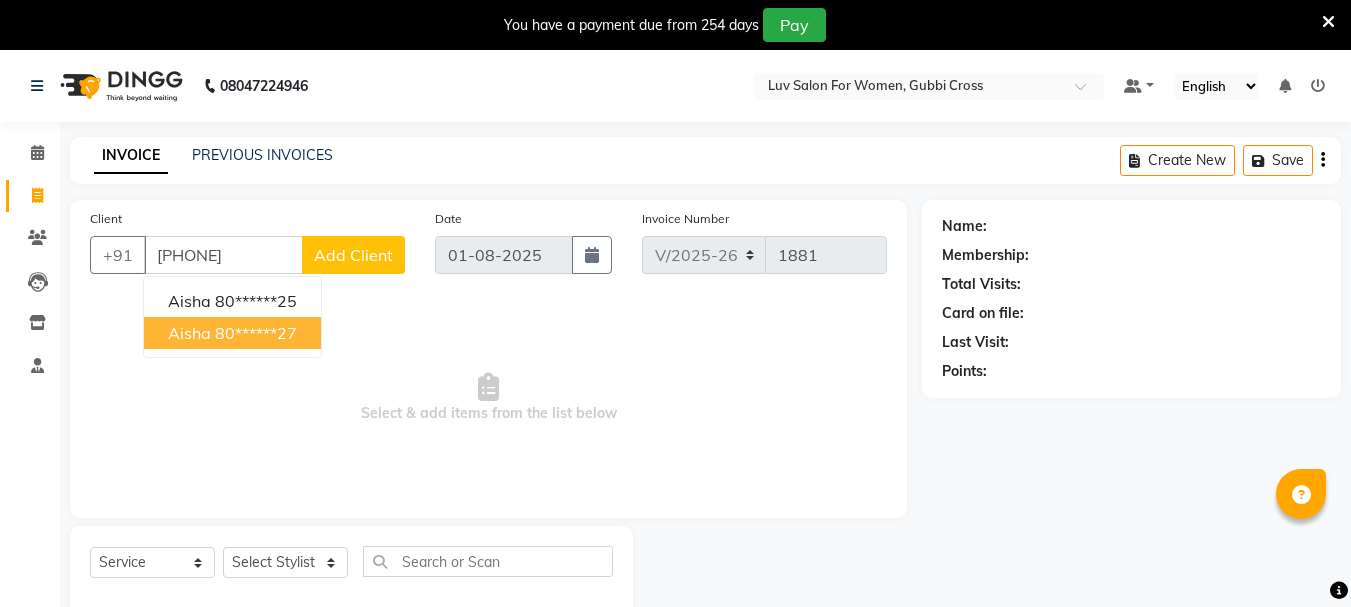 select on "7221" 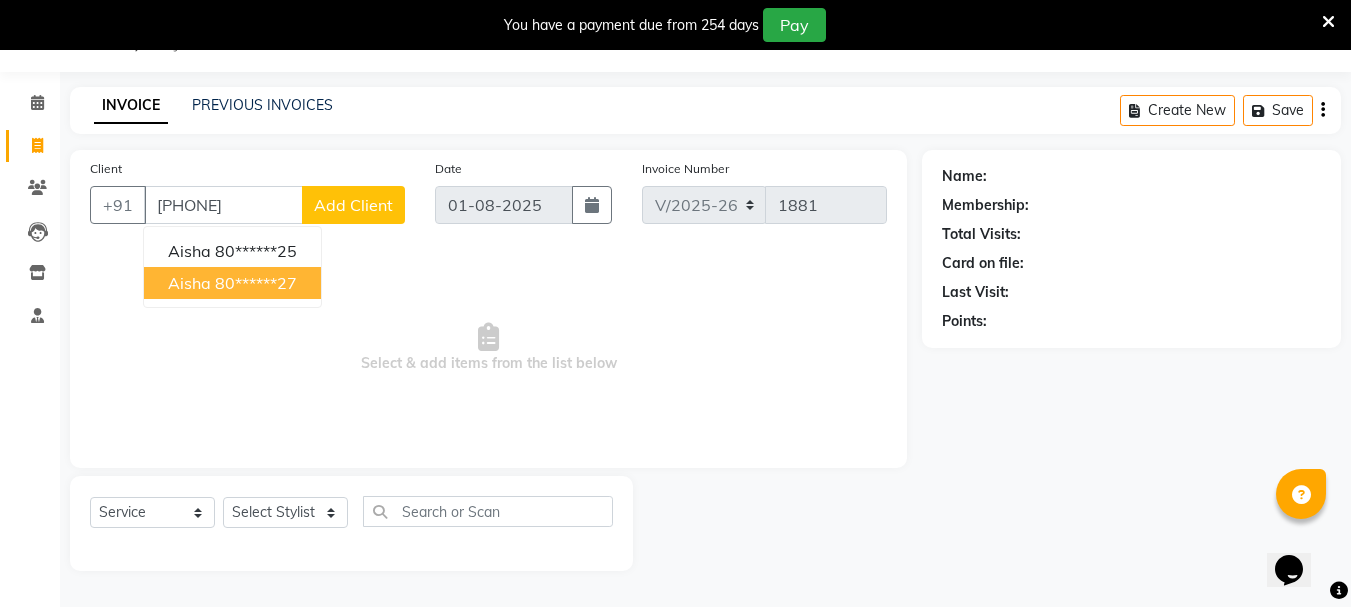 scroll, scrollTop: 0, scrollLeft: 0, axis: both 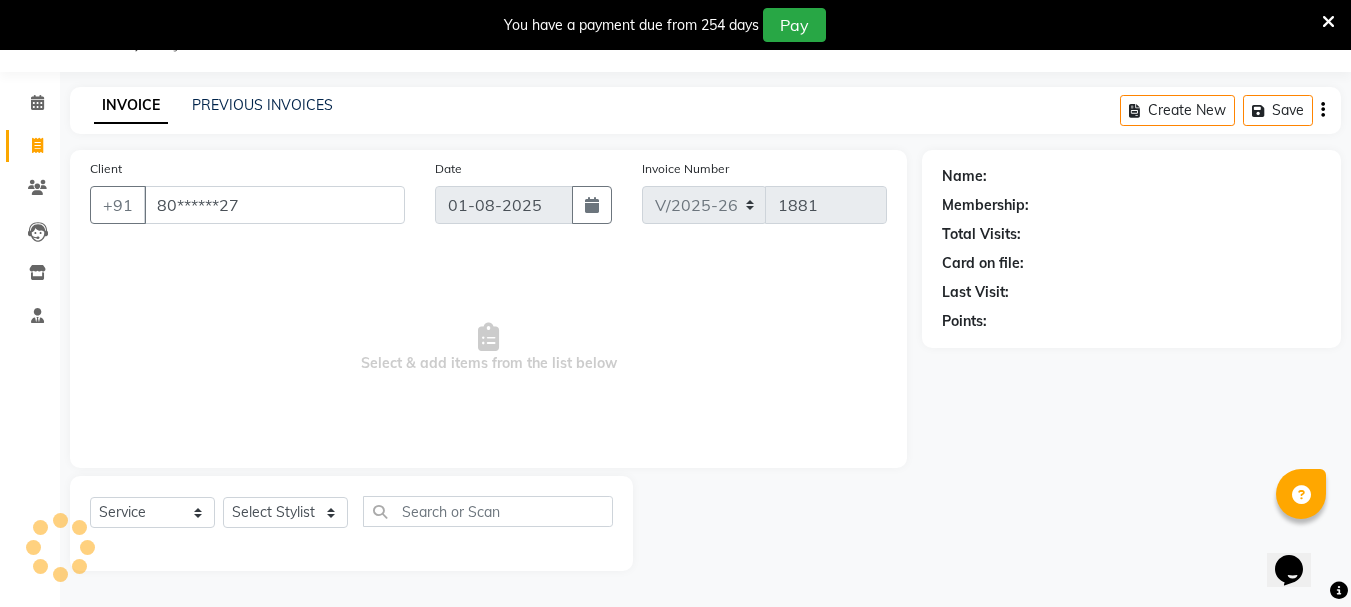 type on "80******27" 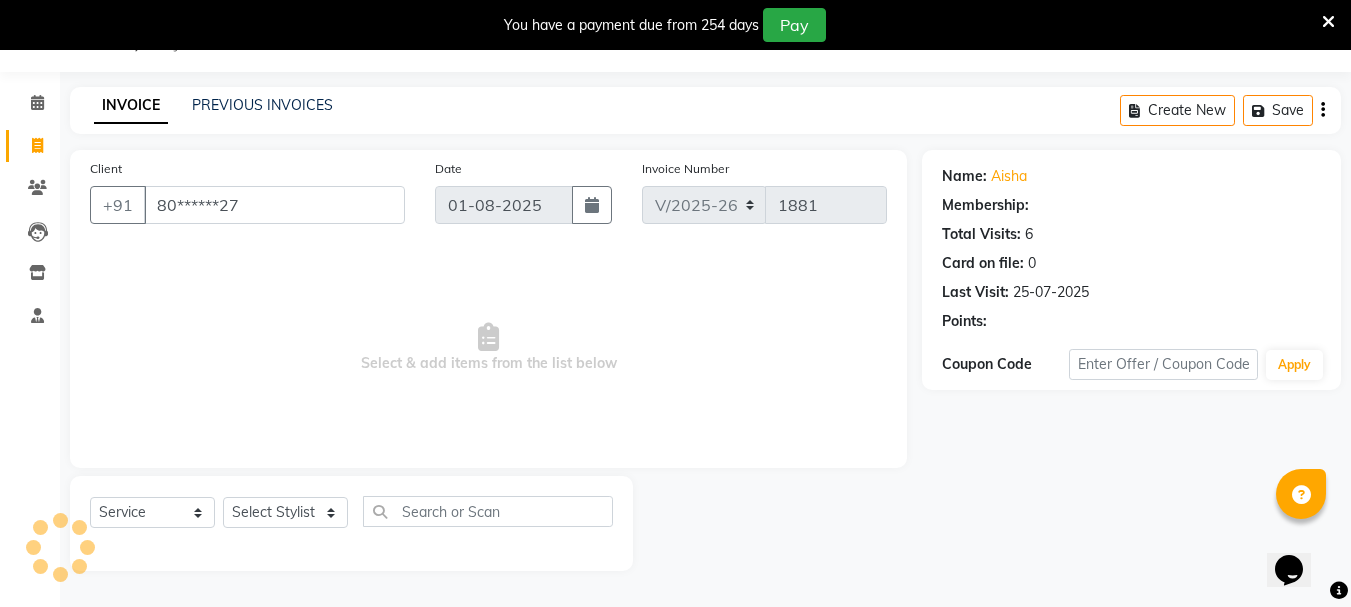 select on "1: Object" 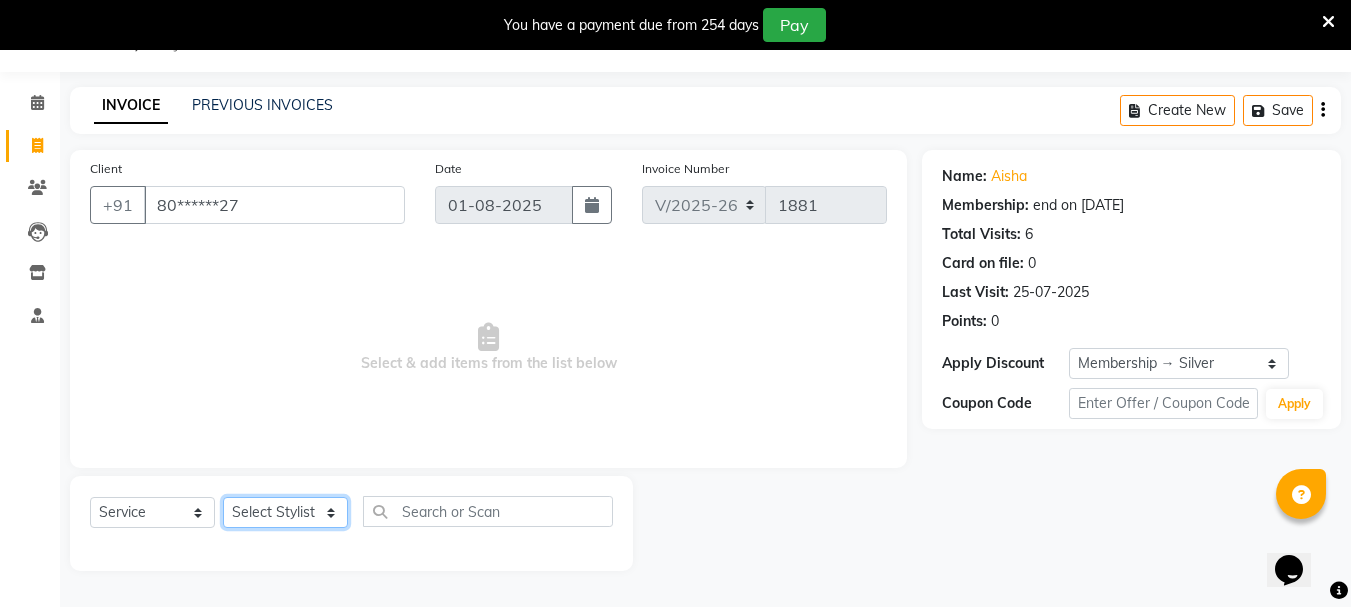 click on "Select Stylist Bhavani Buati Deepa Fardeen Hriatpuii Jeho Khup Kimi Lisa LUV Salon Manager Lydia Mani Mercy Murthy Ncy Rehya Sathiya Shelly Sofia Zomuani Zovi" 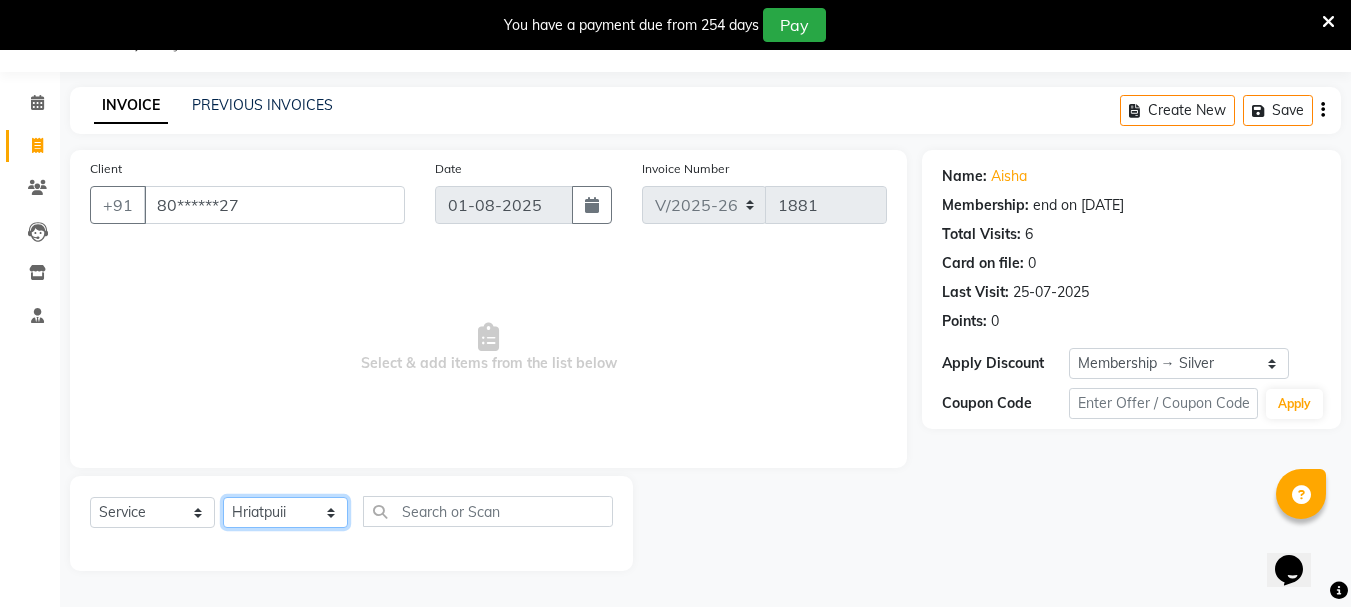 click on "Select Stylist Bhavani Buati Deepa Fardeen Hriatpuii Jeho Khup Kimi Lisa LUV Salon Manager Lydia Mani Mercy Murthy Ncy Rehya Sathiya Shelly Sofia Zomuani Zovi" 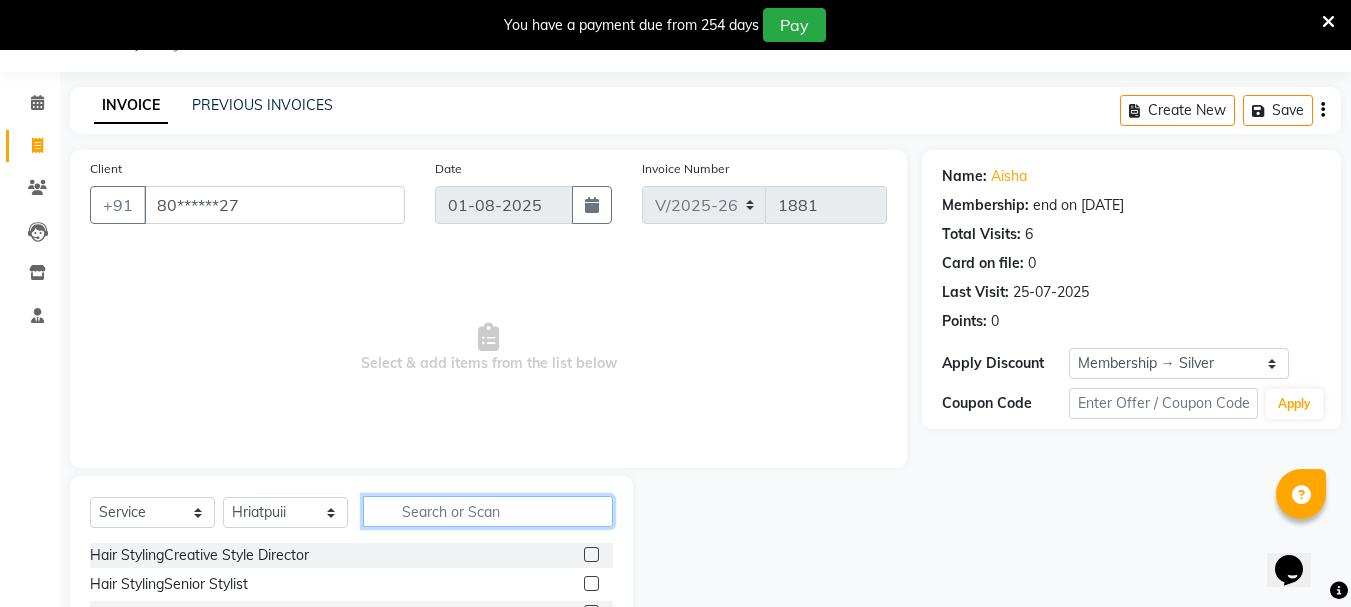 click 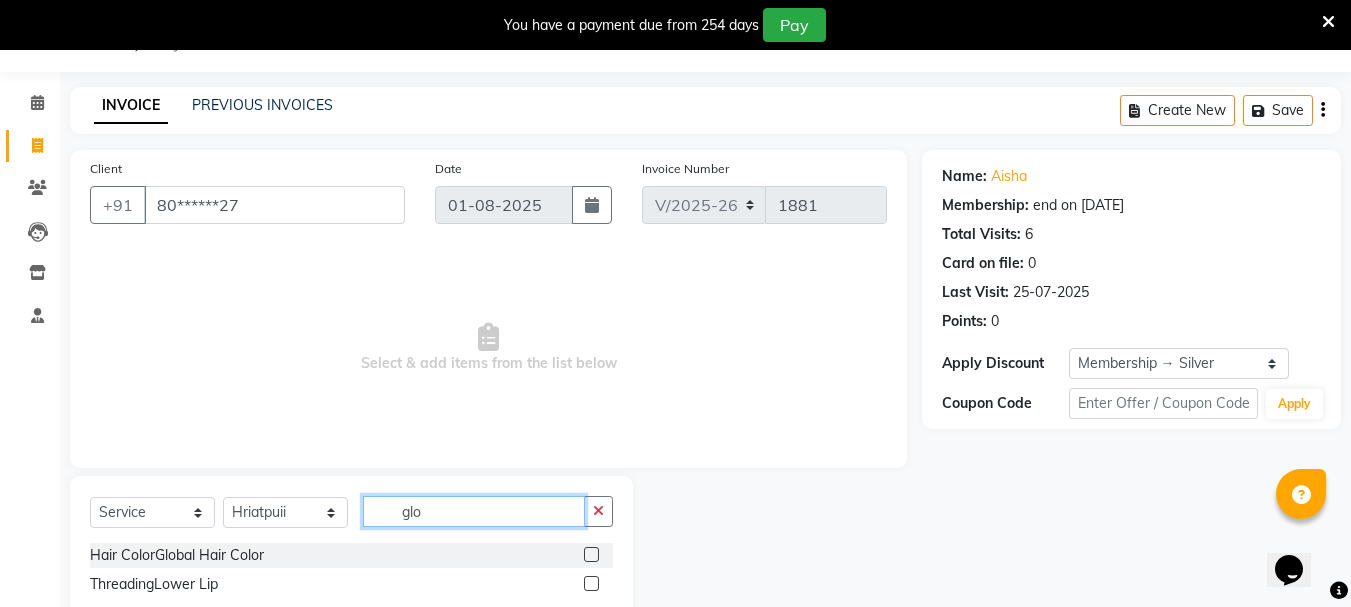 scroll, scrollTop: 102, scrollLeft: 0, axis: vertical 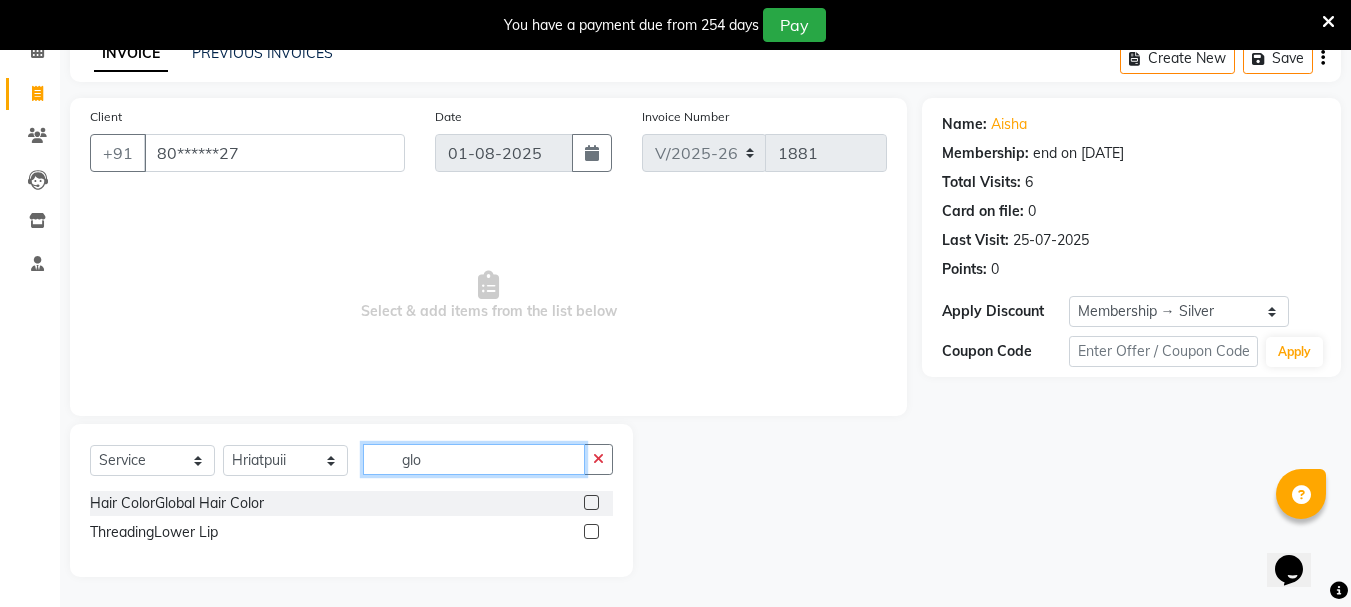 type on "glo" 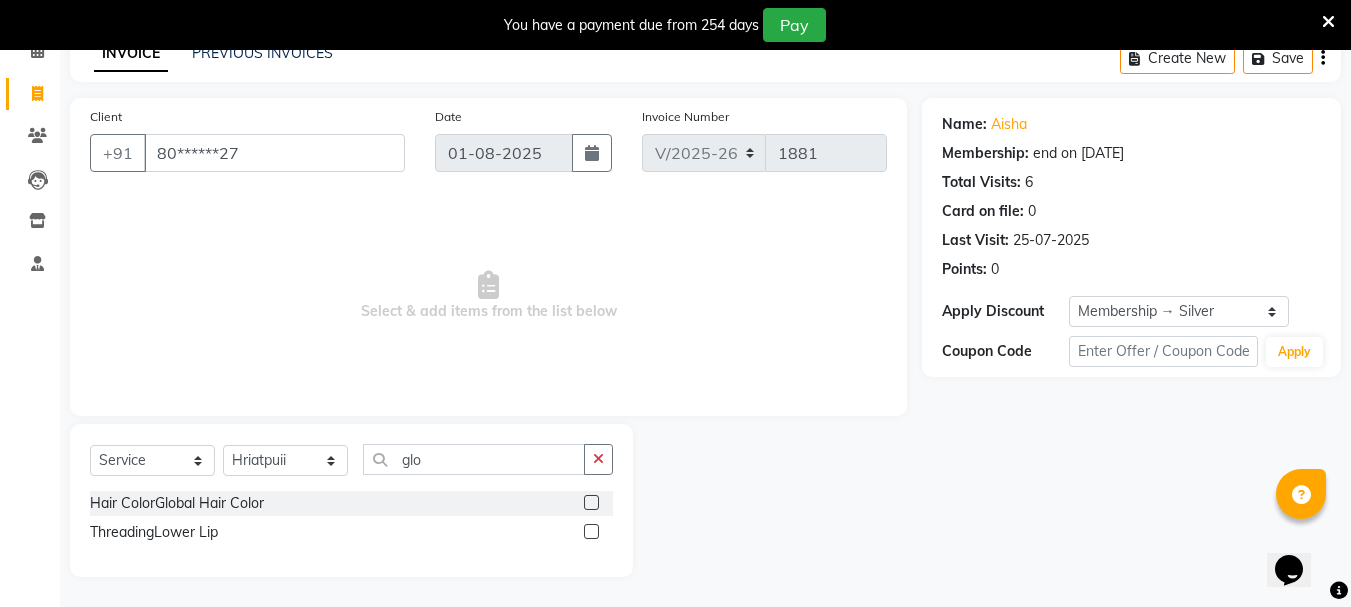 click 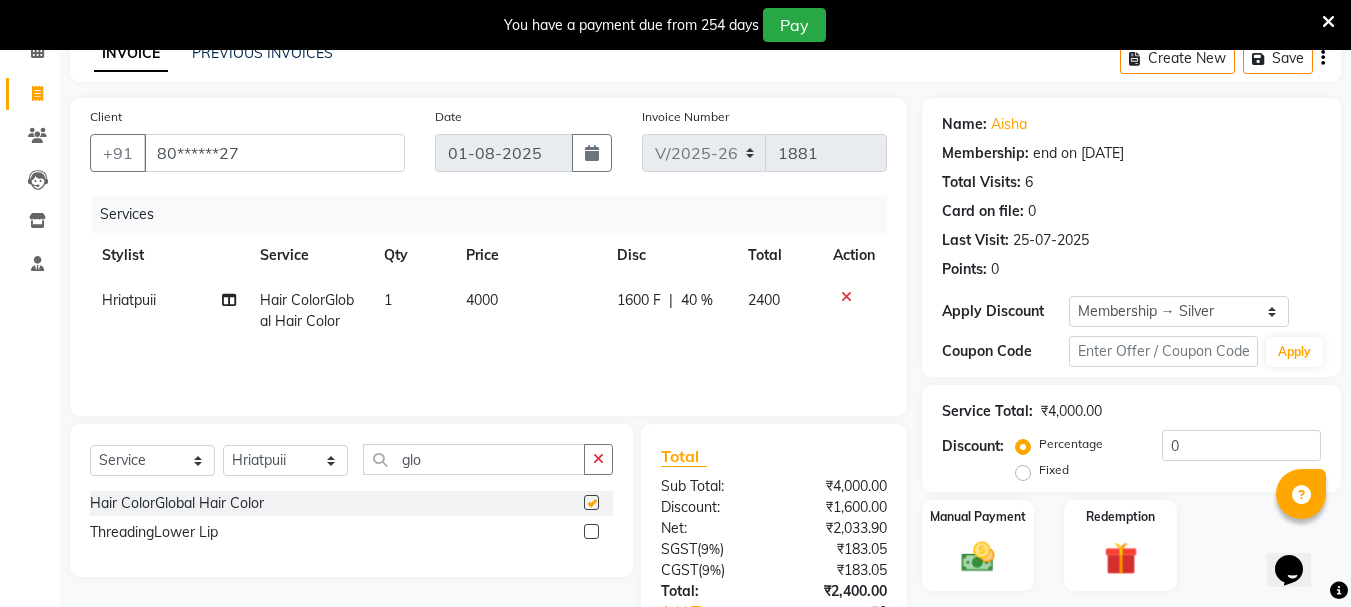 checkbox on "false" 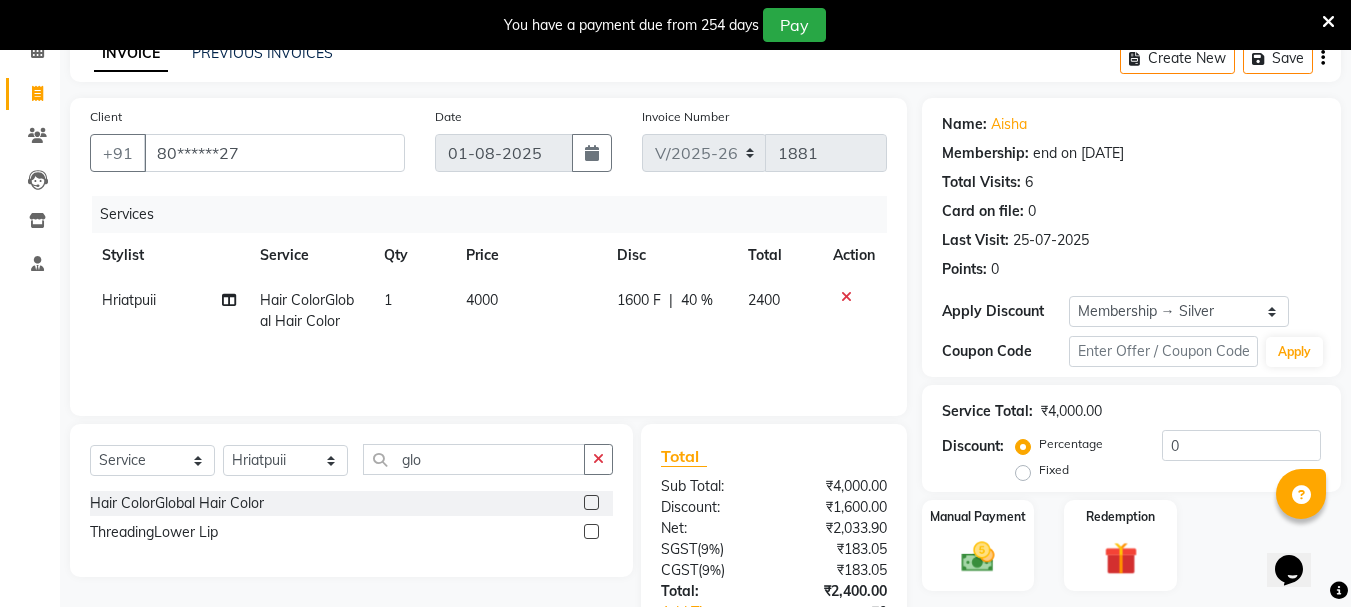 click on "4000" 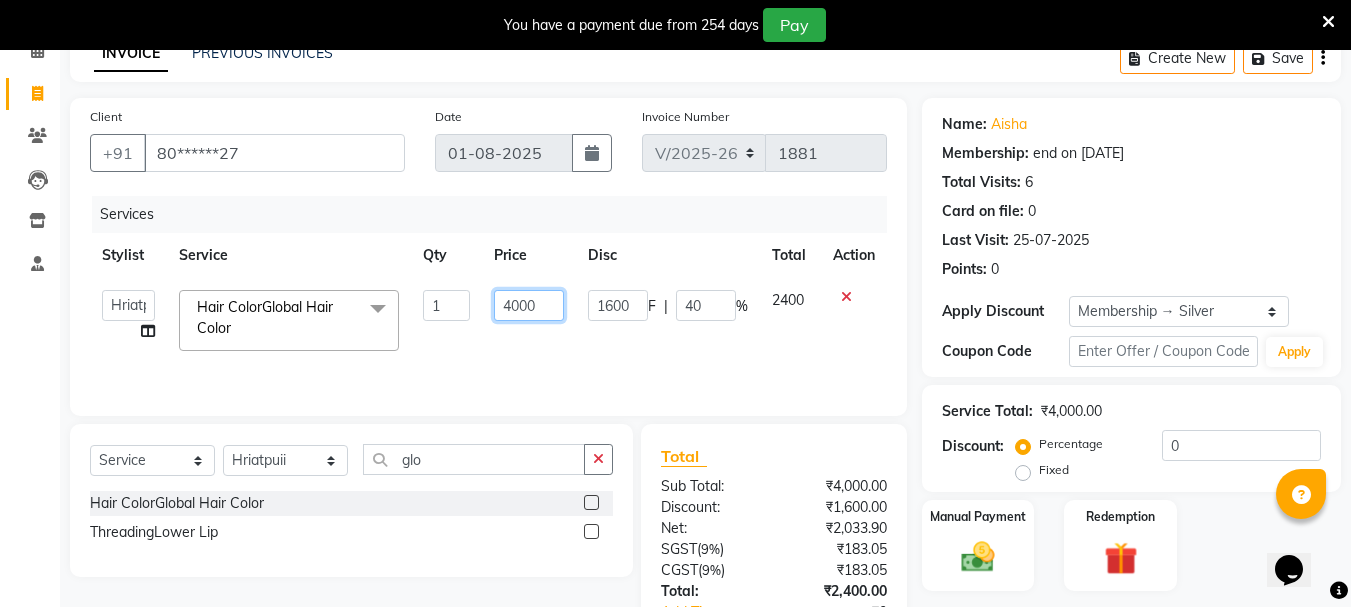 click on "4000" 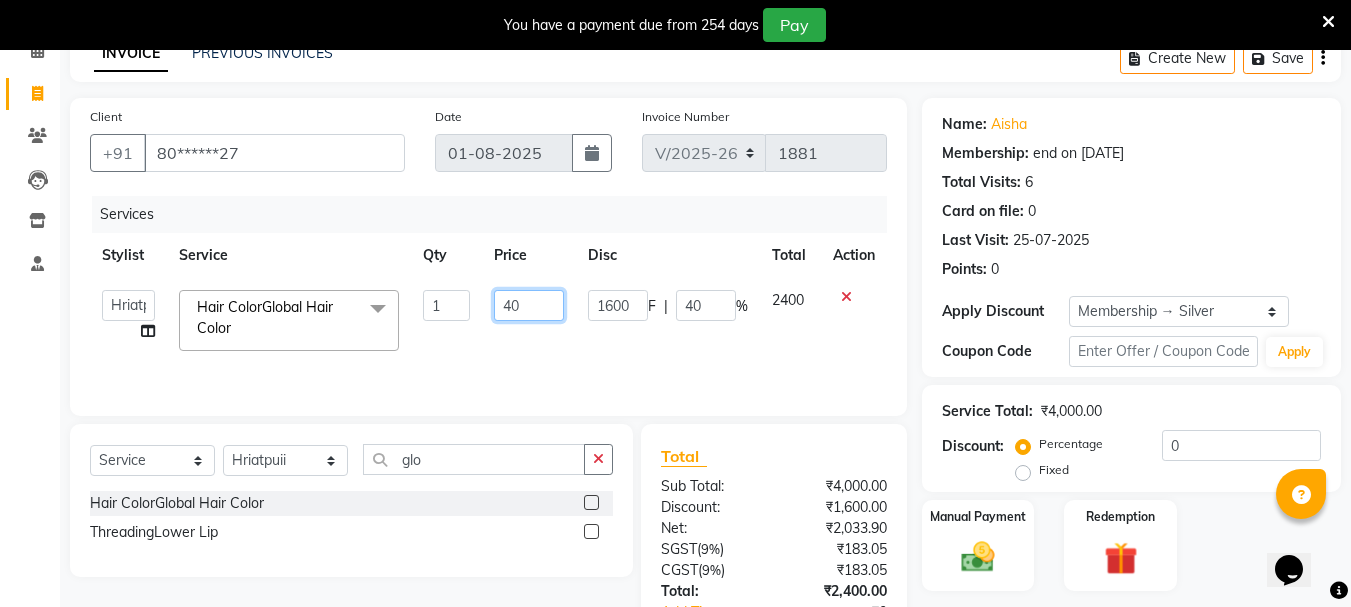 type on "4" 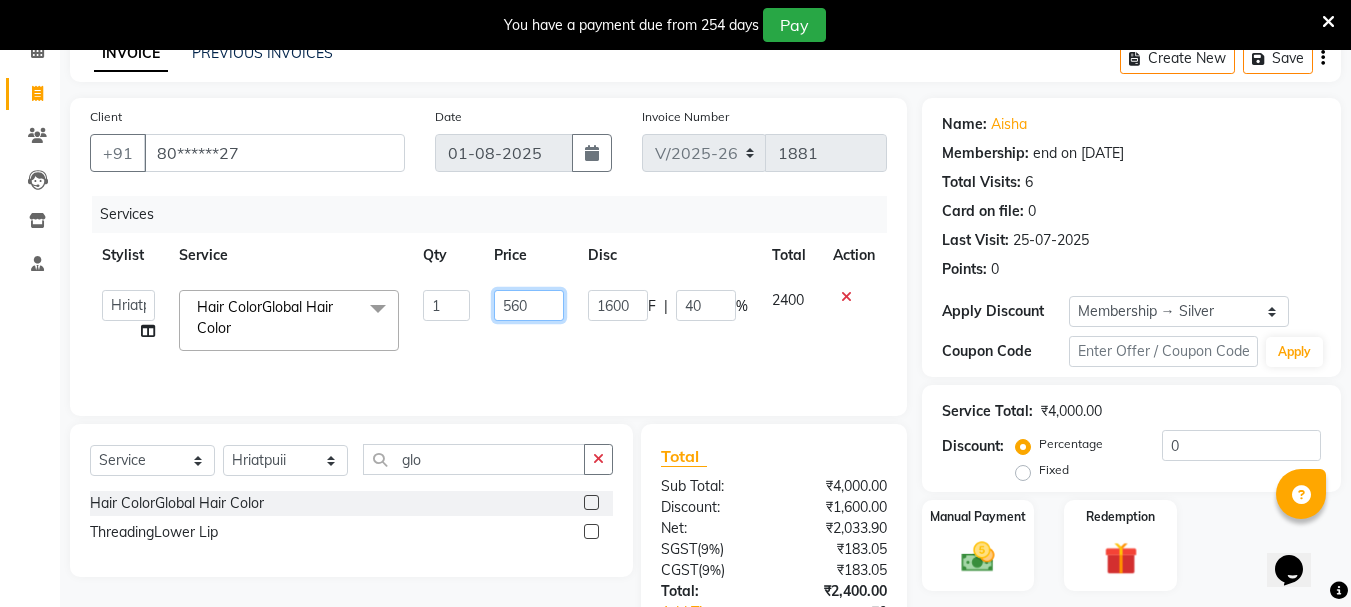 type on "5600" 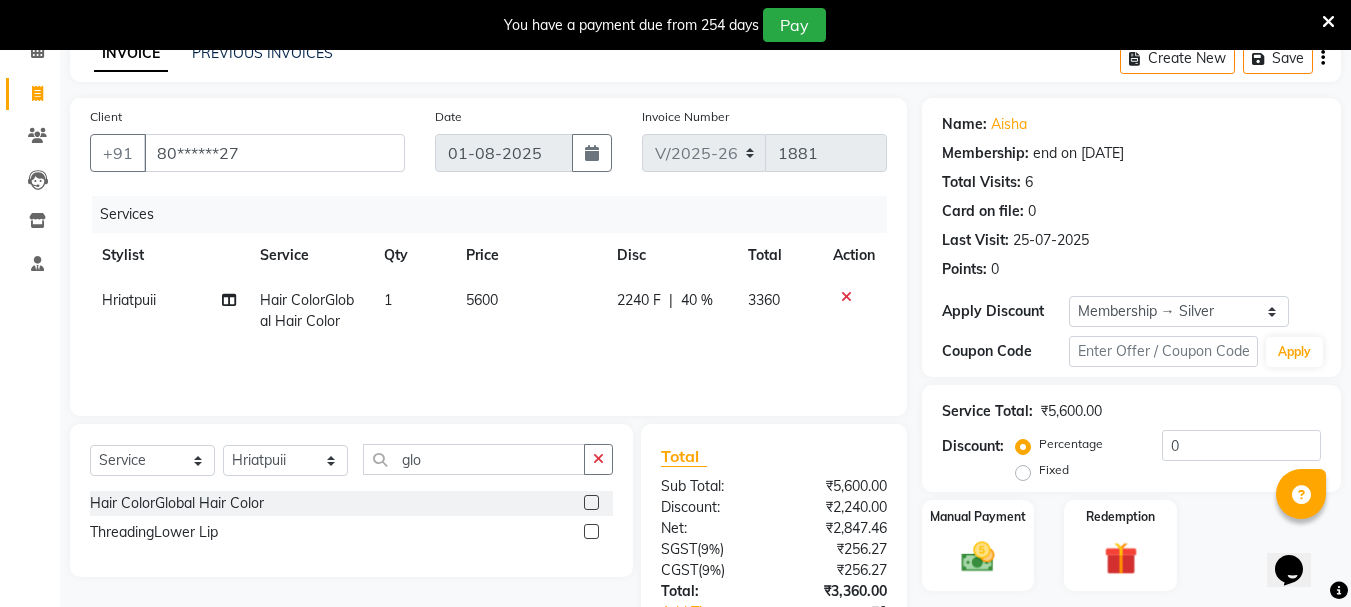 click on "[FIRST] Hair ColorGlobal Hair Color 1 [POSTAL_CODE] [POSTAL_CODE] | 40 % 3360" 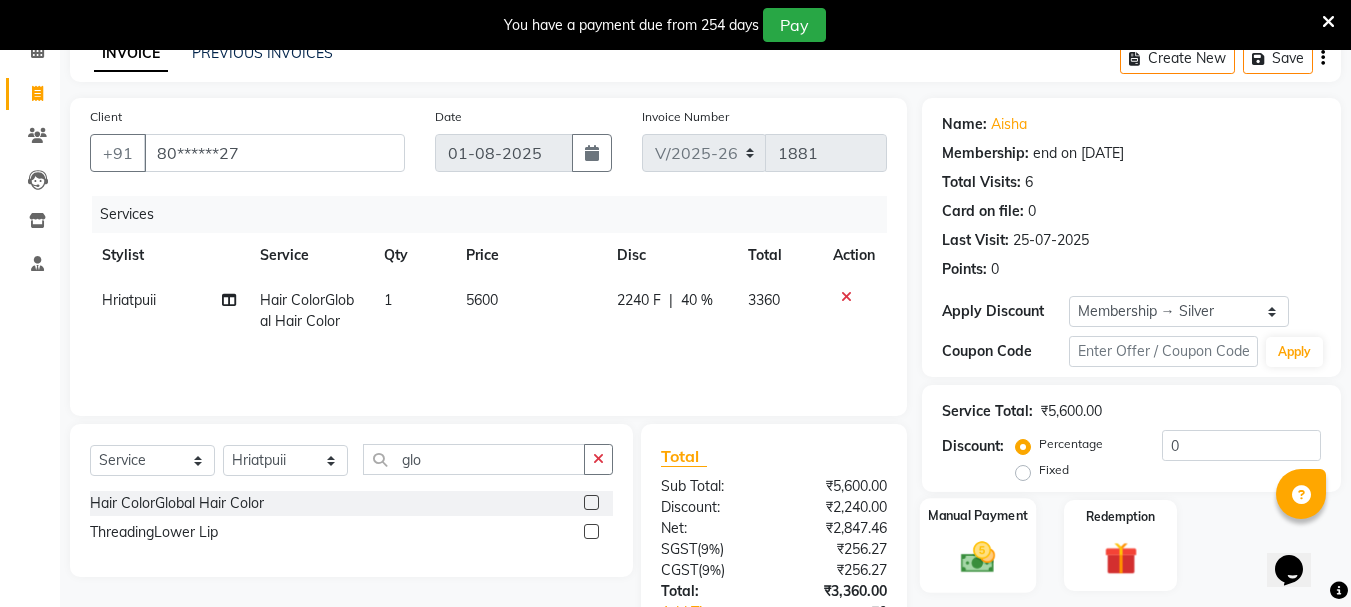 click 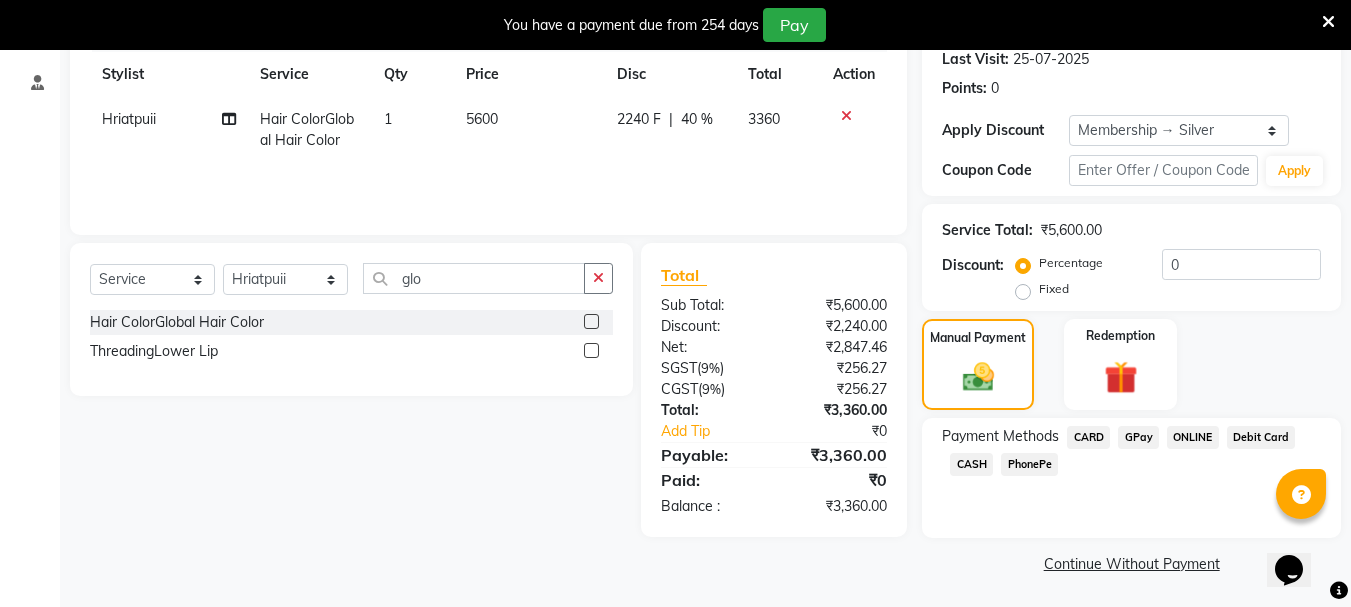 scroll, scrollTop: 285, scrollLeft: 0, axis: vertical 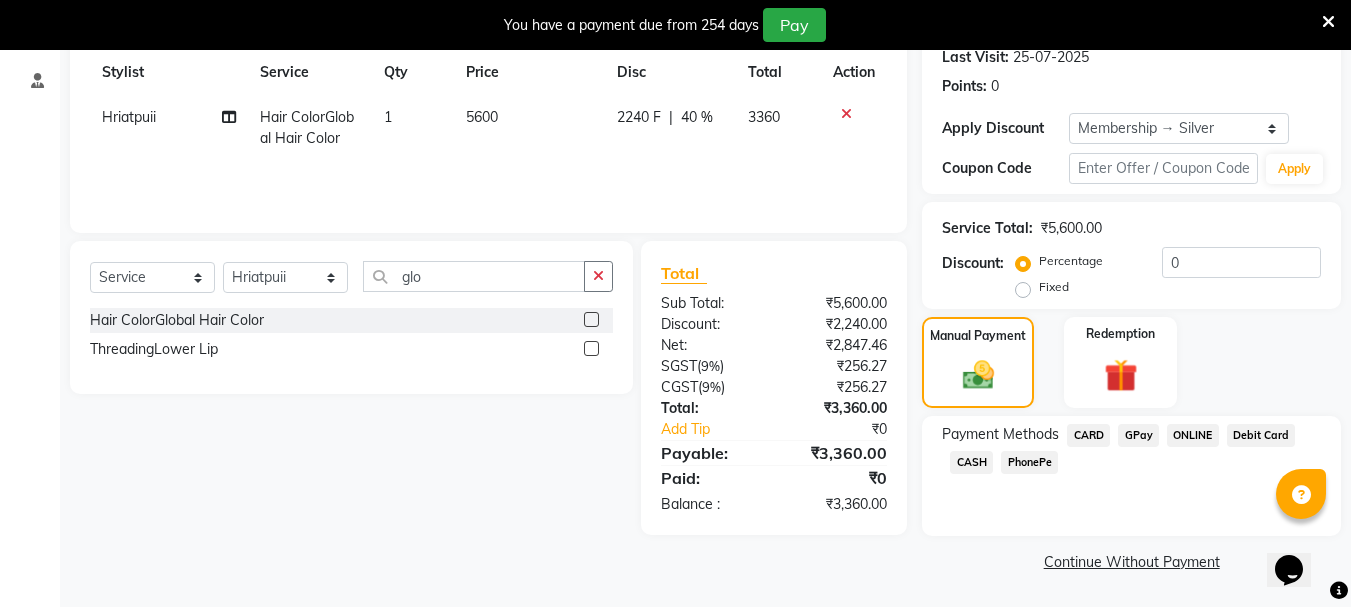 click on "GPay" 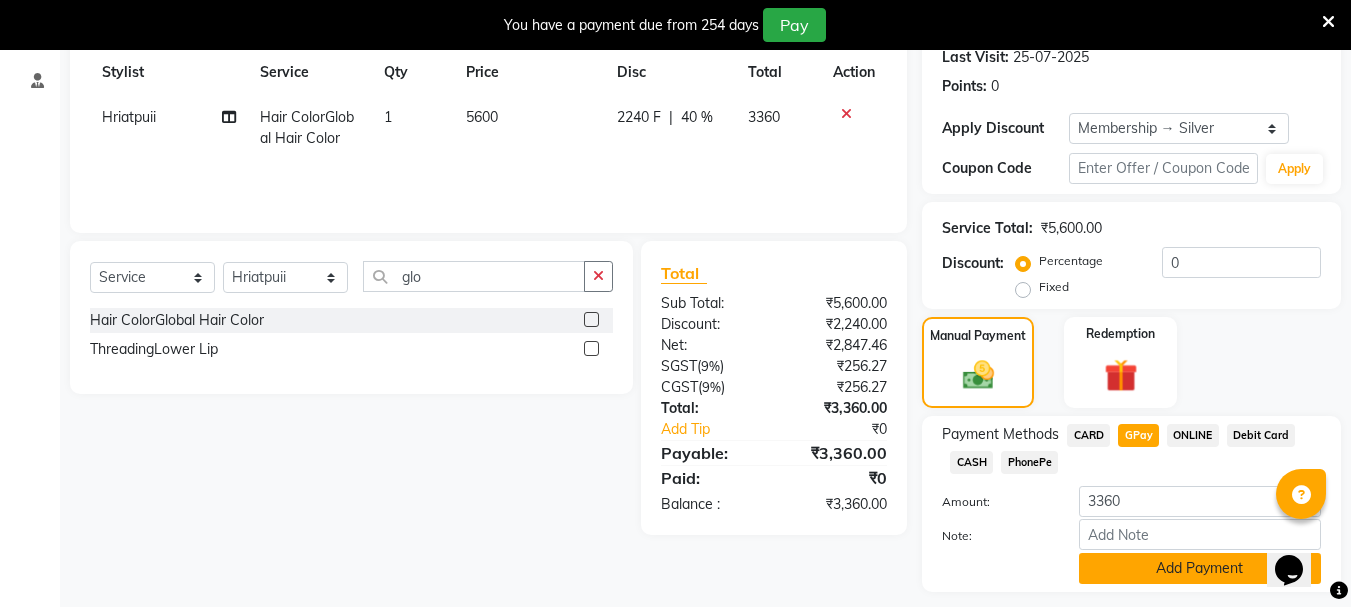 click on "Add Payment" 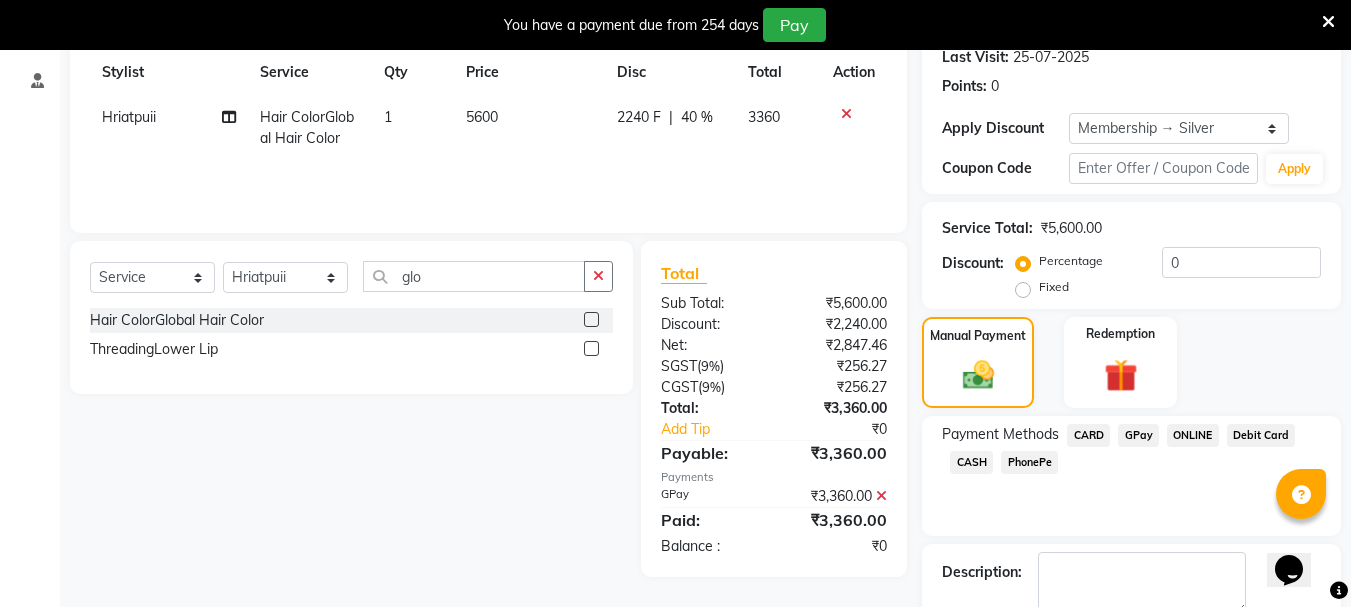 scroll, scrollTop: 398, scrollLeft: 0, axis: vertical 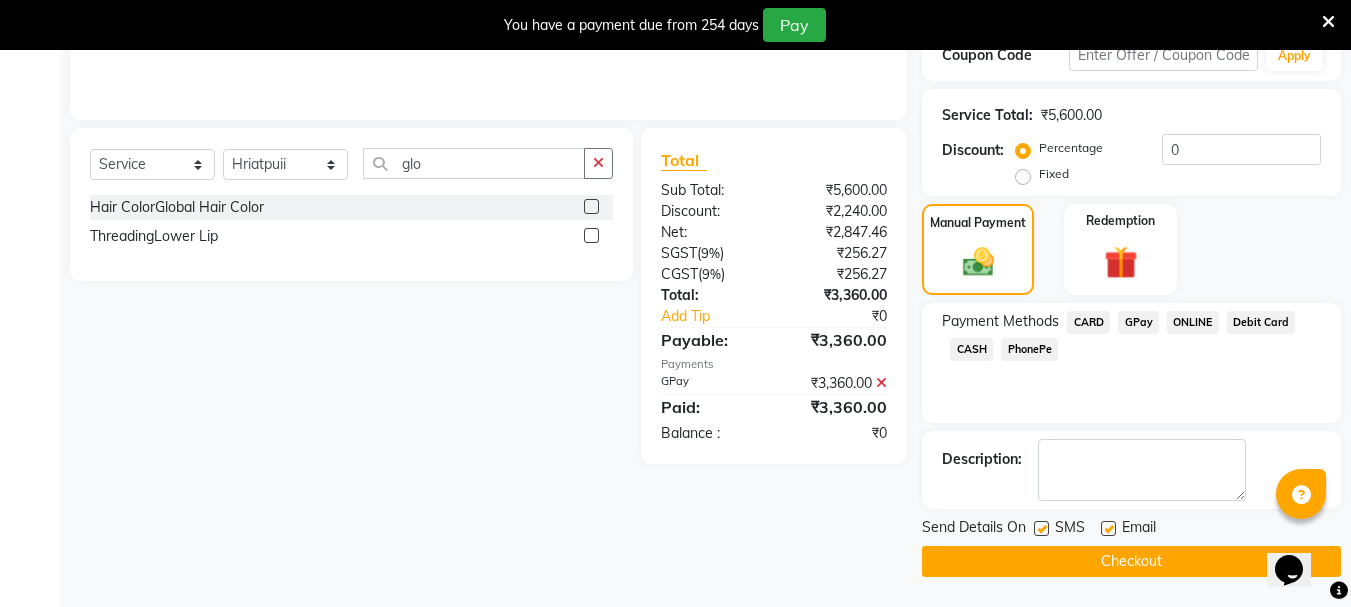 click on "Checkout" 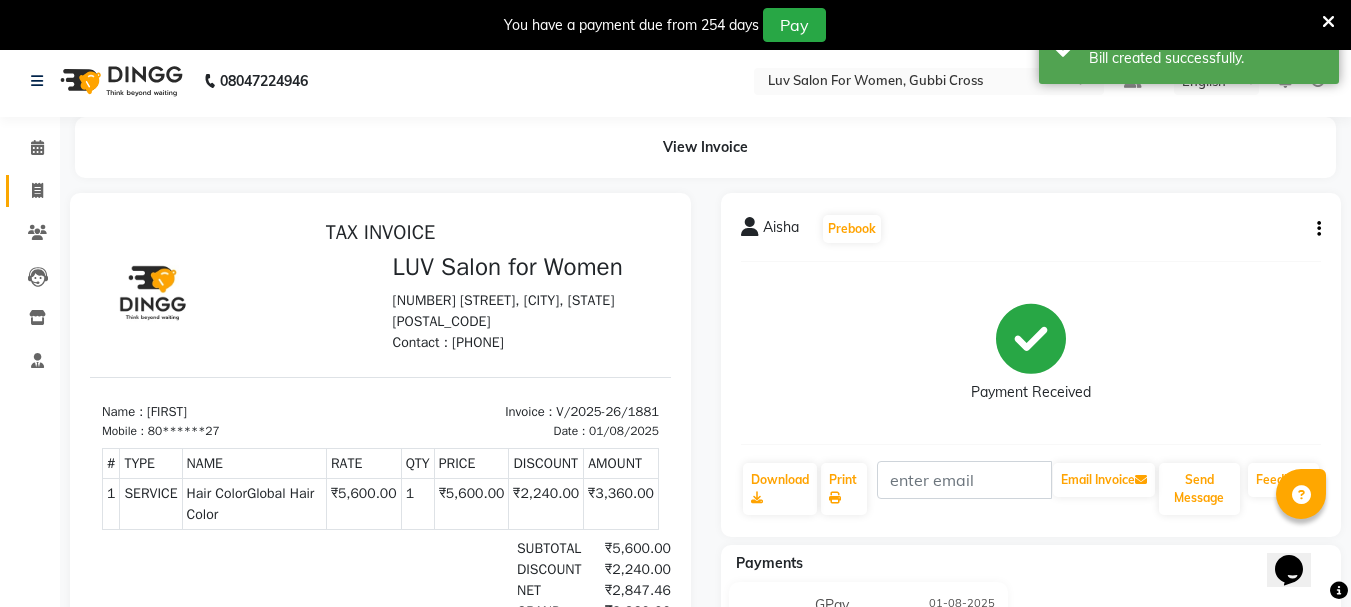 scroll, scrollTop: 0, scrollLeft: 0, axis: both 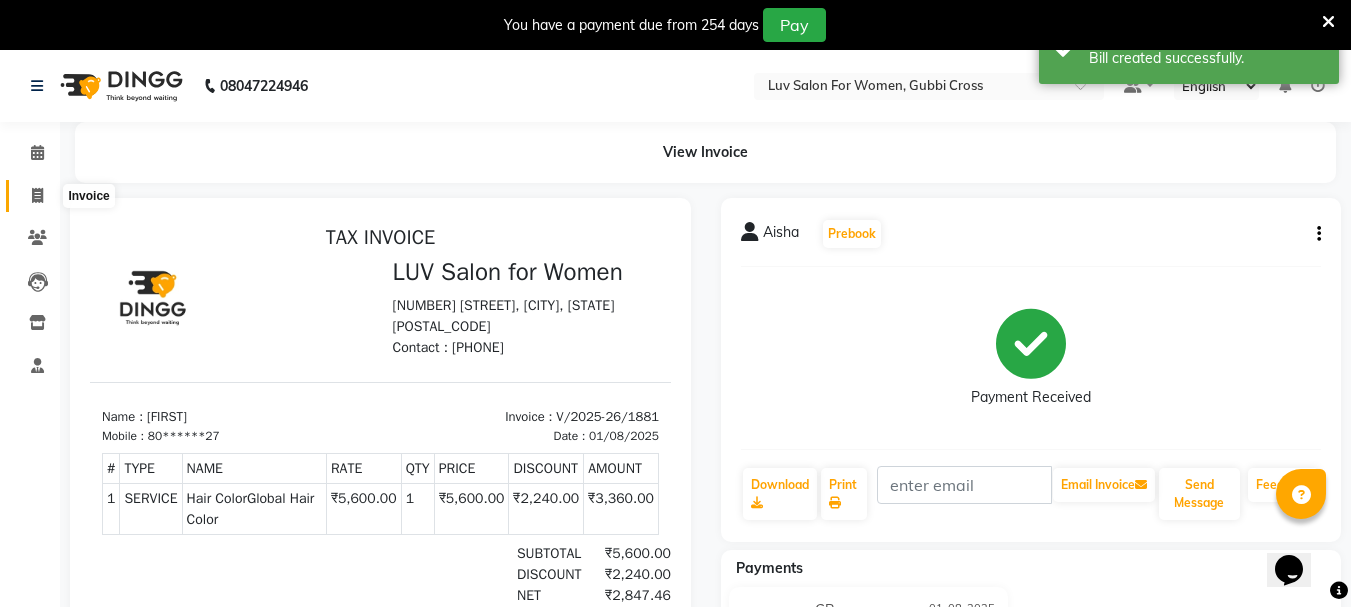 click 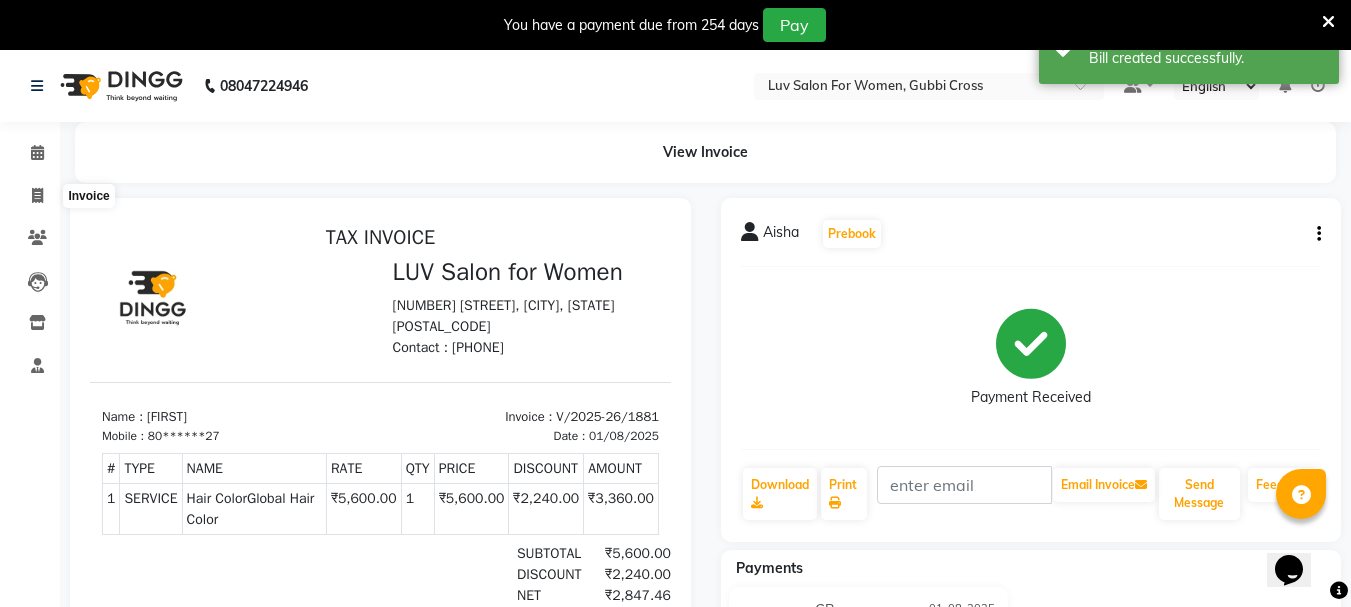 select on "7221" 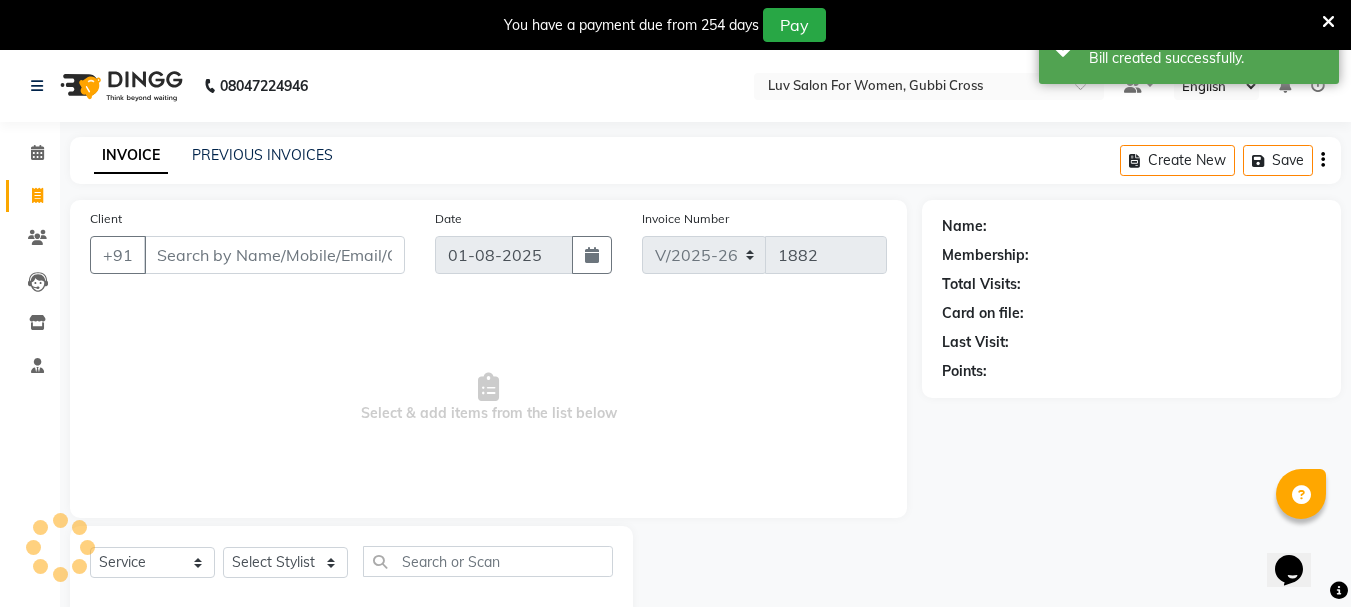 scroll, scrollTop: 50, scrollLeft: 0, axis: vertical 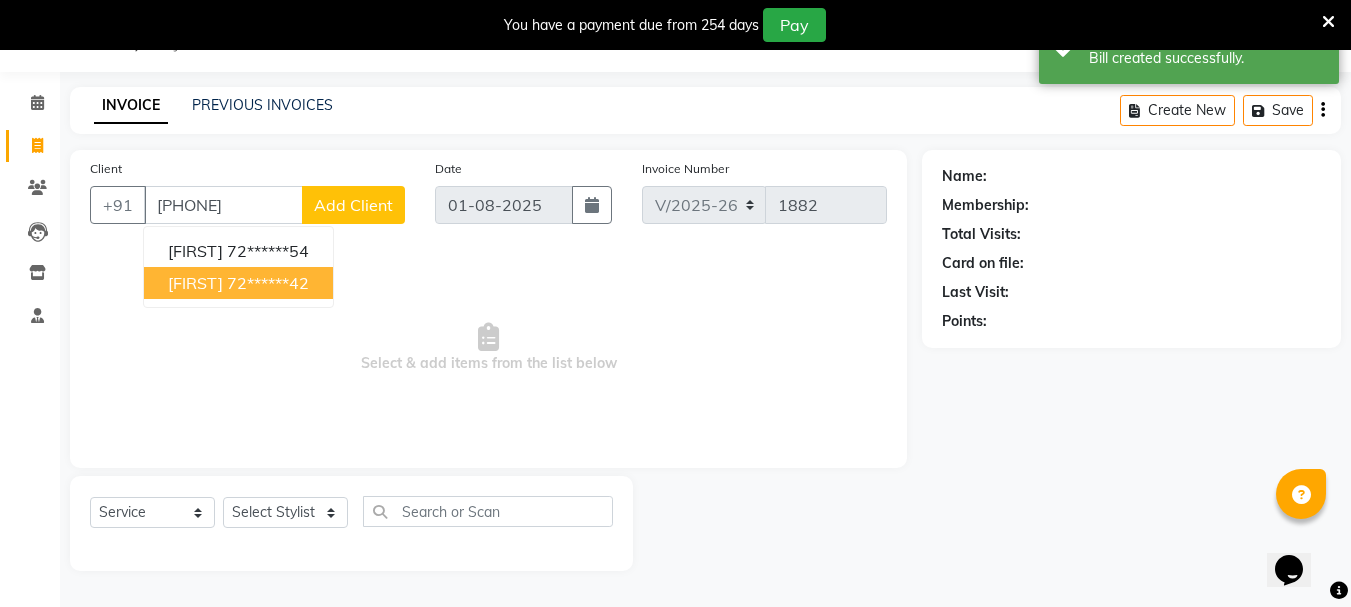 click on "[FIRST]  [PHONE]" at bounding box center [238, 283] 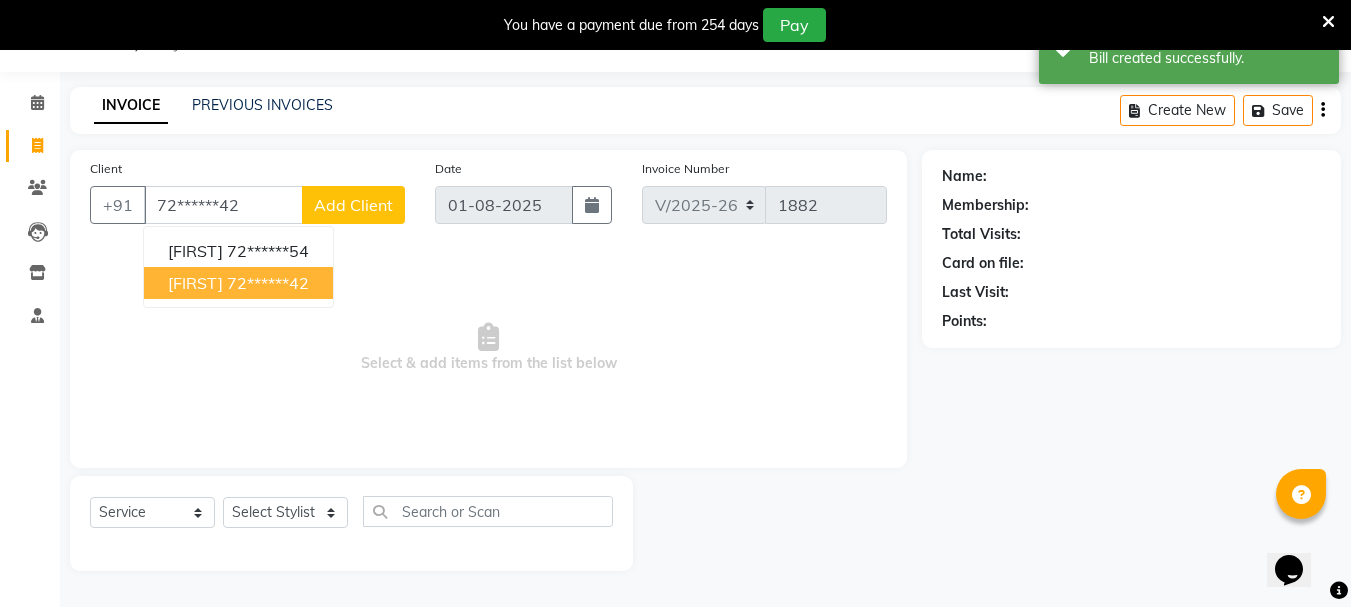 type on "72******42" 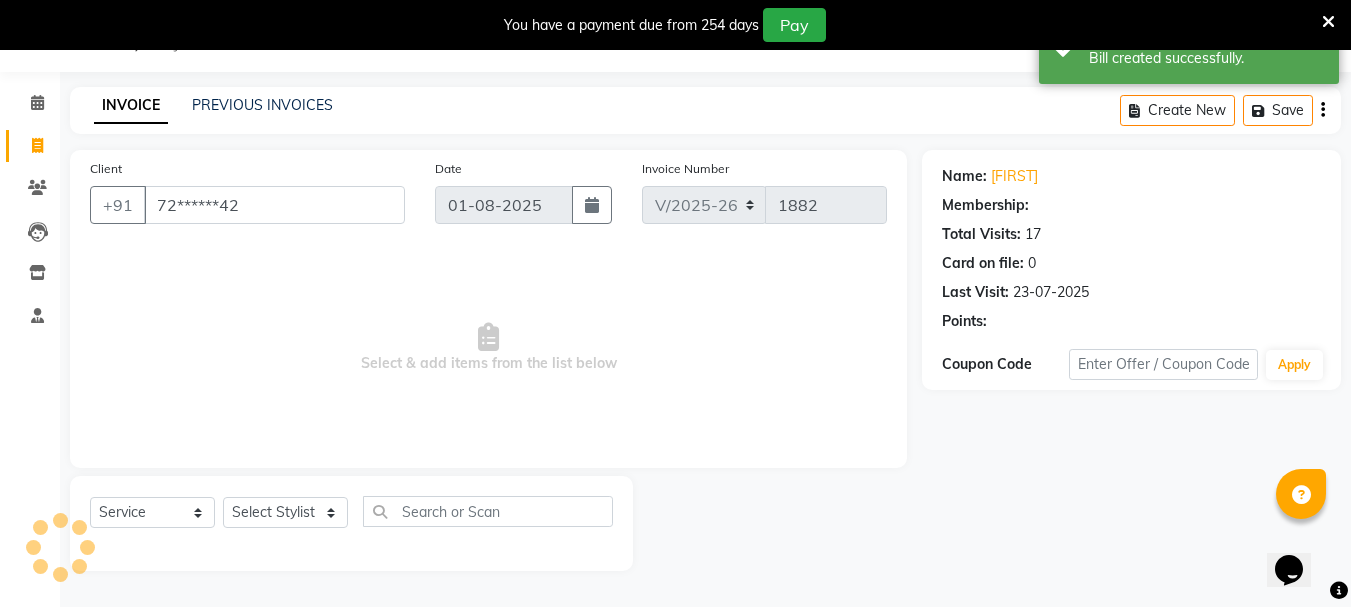 select on "1: Object" 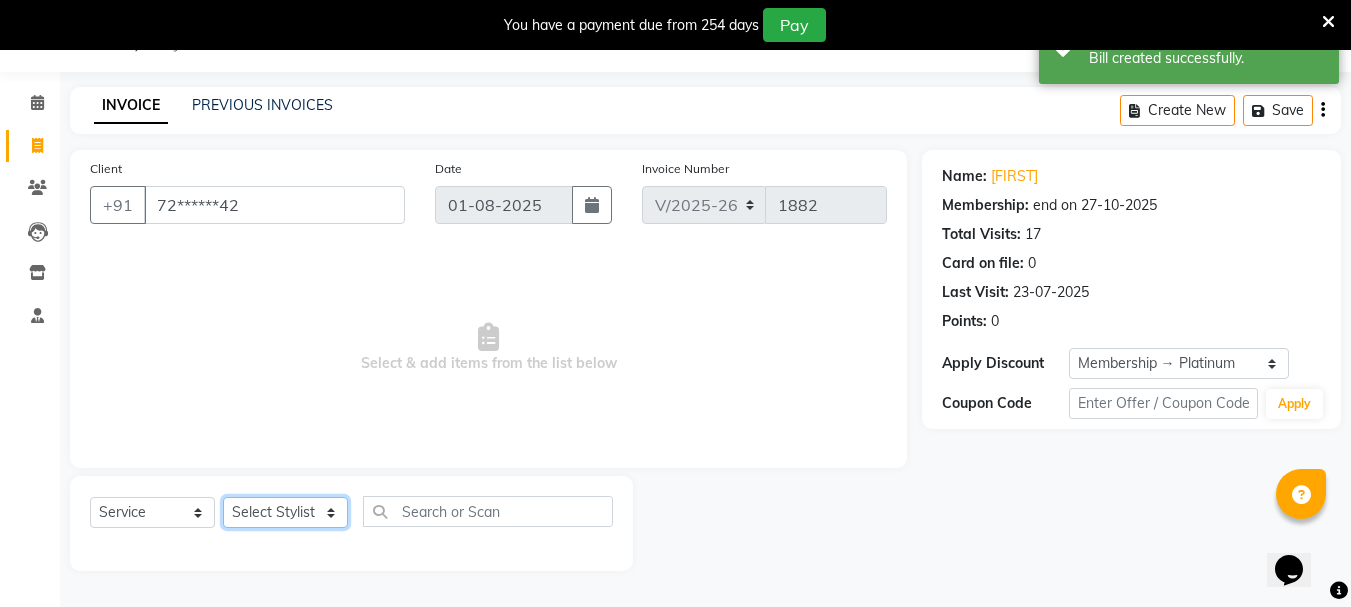 click on "Select Stylist Bhavani Buati Deepa Fardeen Hriatpuii Jeho Khup Kimi Lisa LUV Salon Manager Lydia Mani Mercy Murthy Ncy Rehya Sathiya Shelly Sofia Zomuani Zovi" 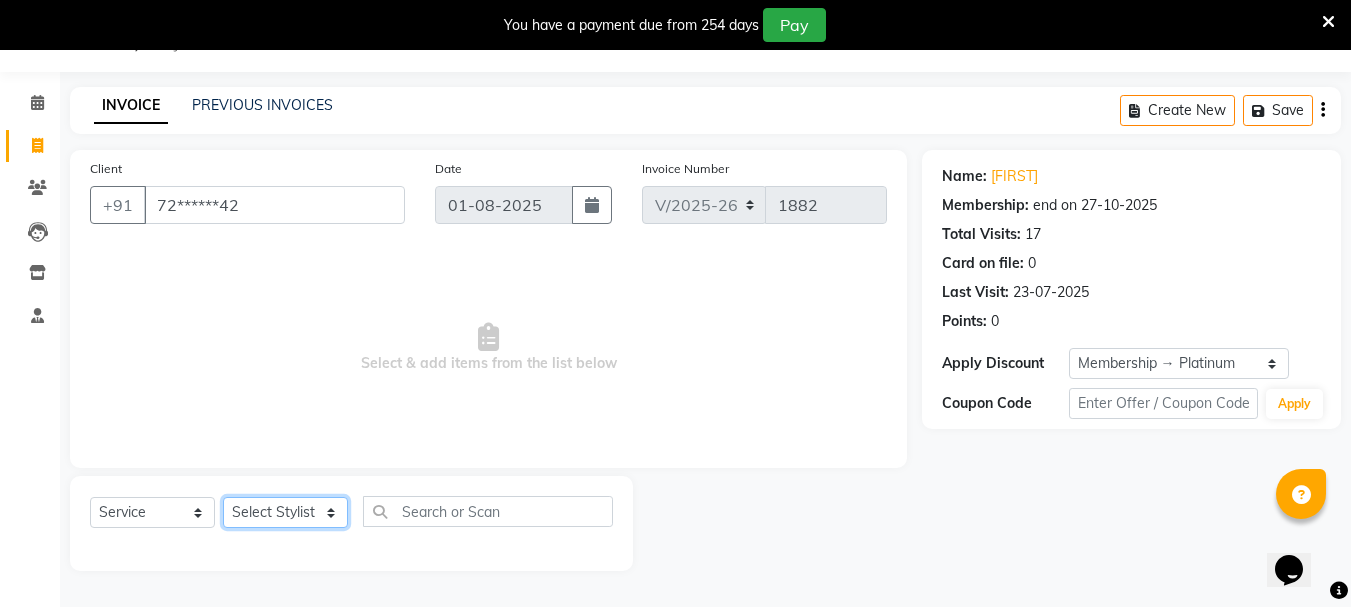 select on "76982" 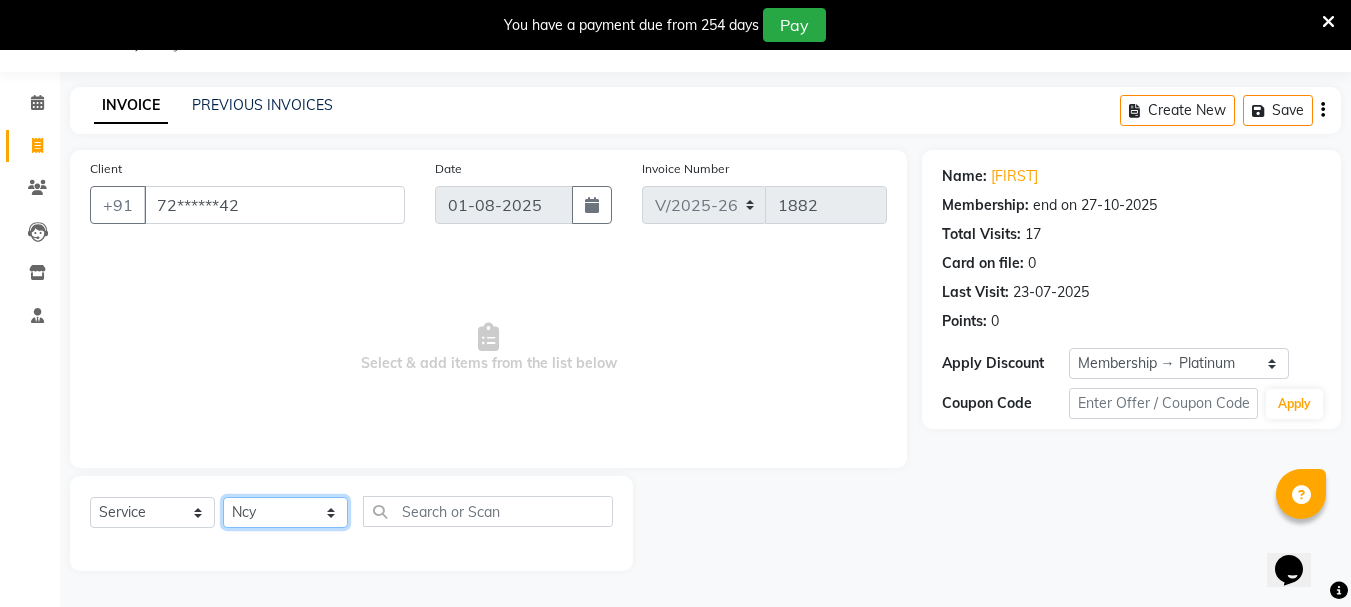 click on "Select Stylist Bhavani Buati Deepa Fardeen Hriatpuii Jeho Khup Kimi Lisa LUV Salon Manager Lydia Mani Mercy Murthy Ncy Rehya Sathiya Shelly Sofia Zomuani Zovi" 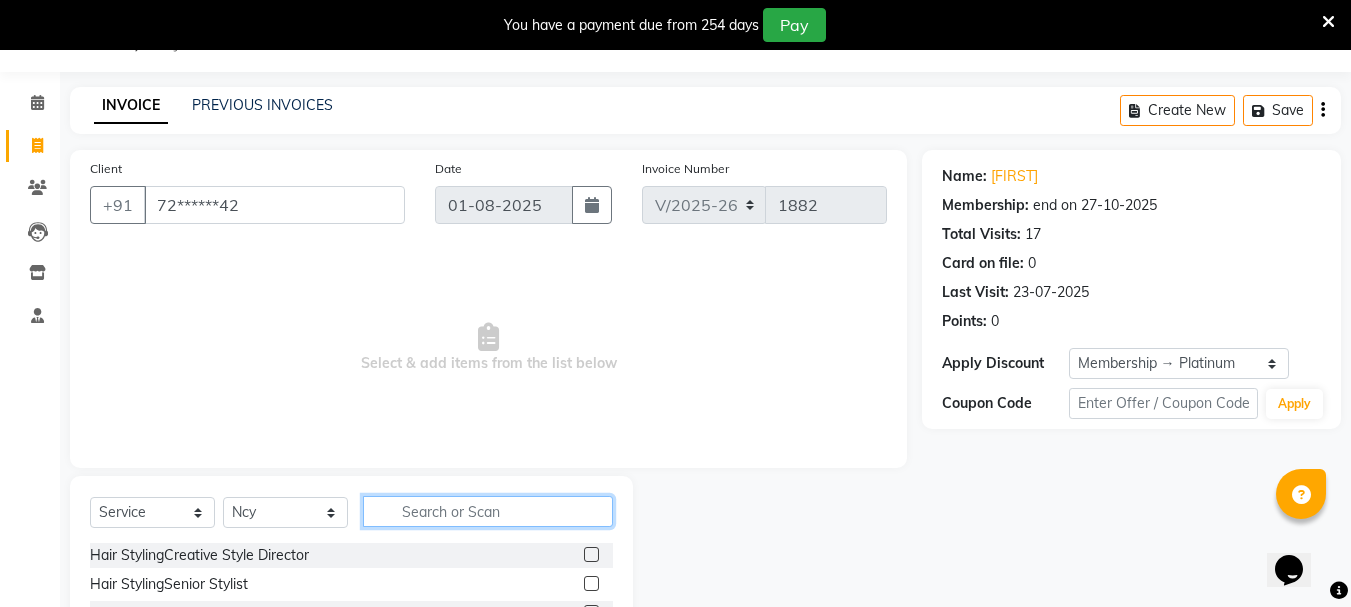 click 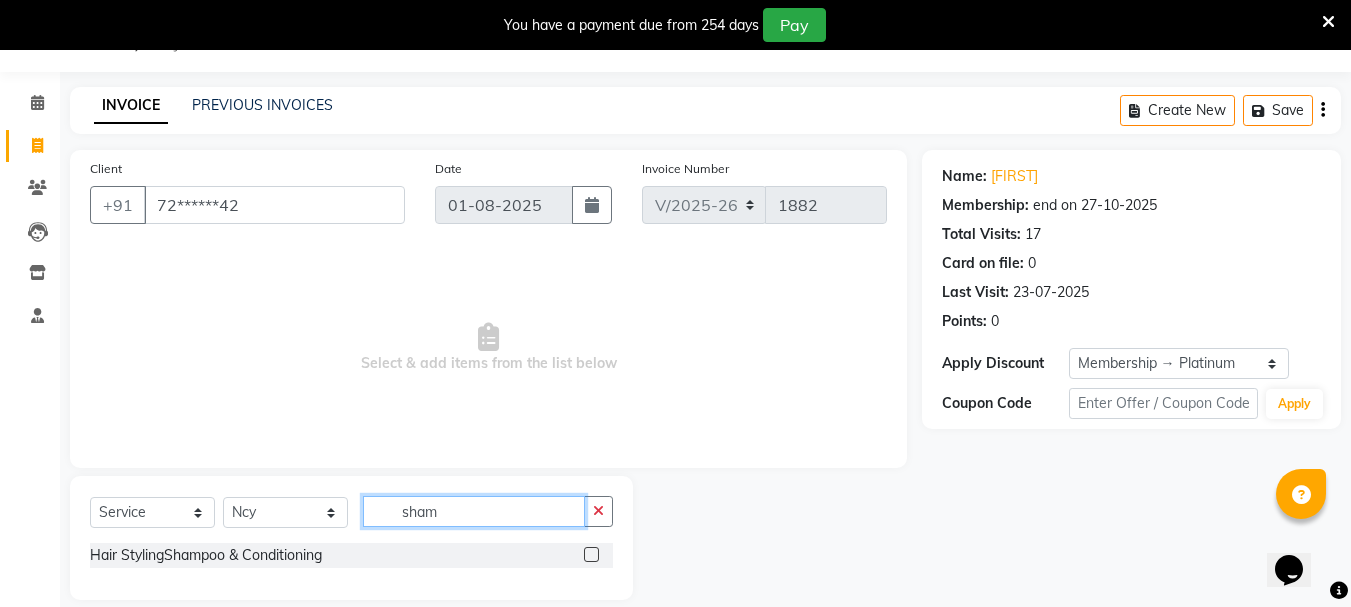 type on "sham" 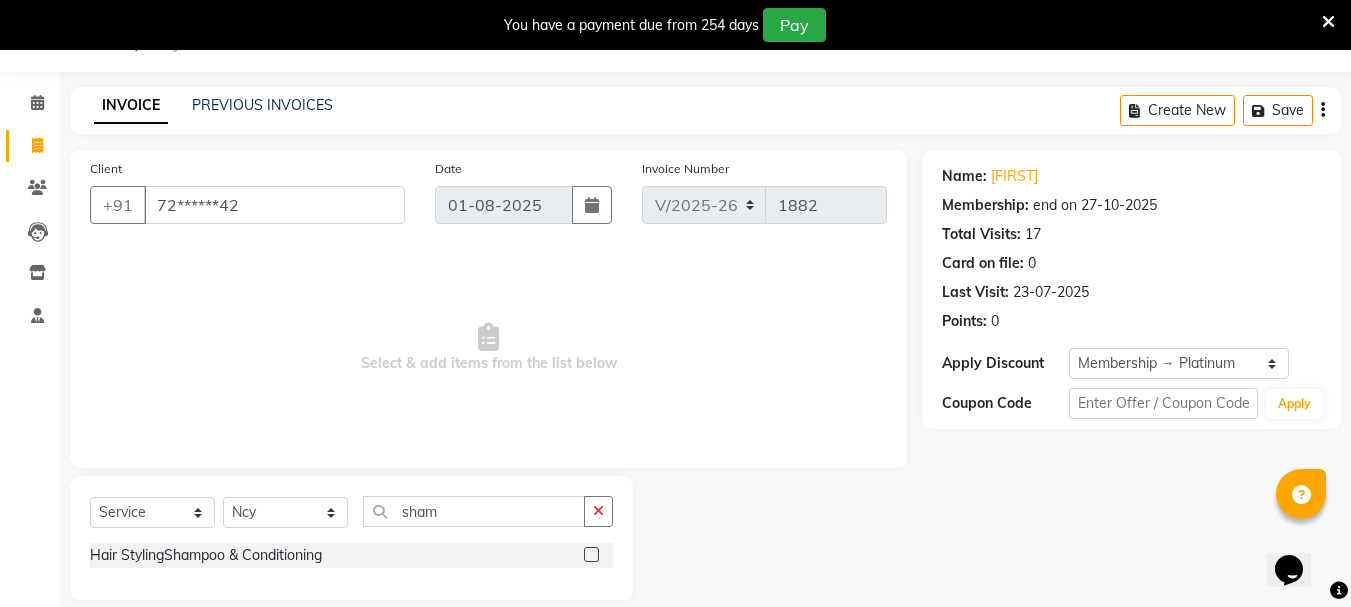 click 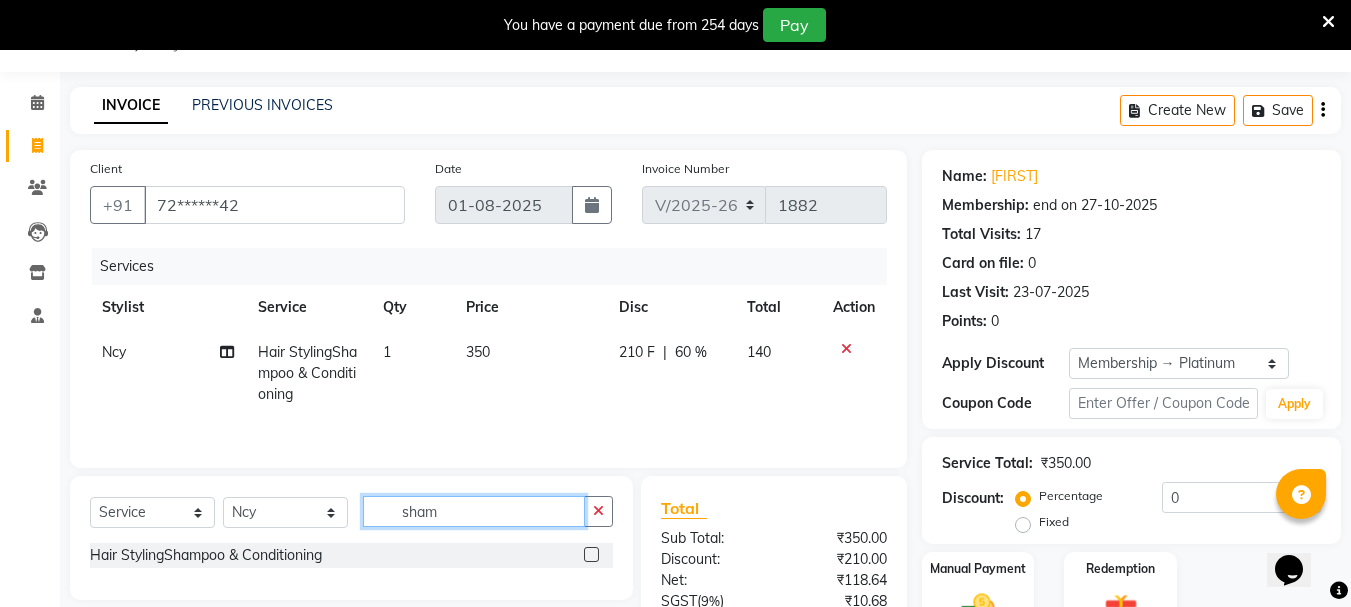 checkbox on "false" 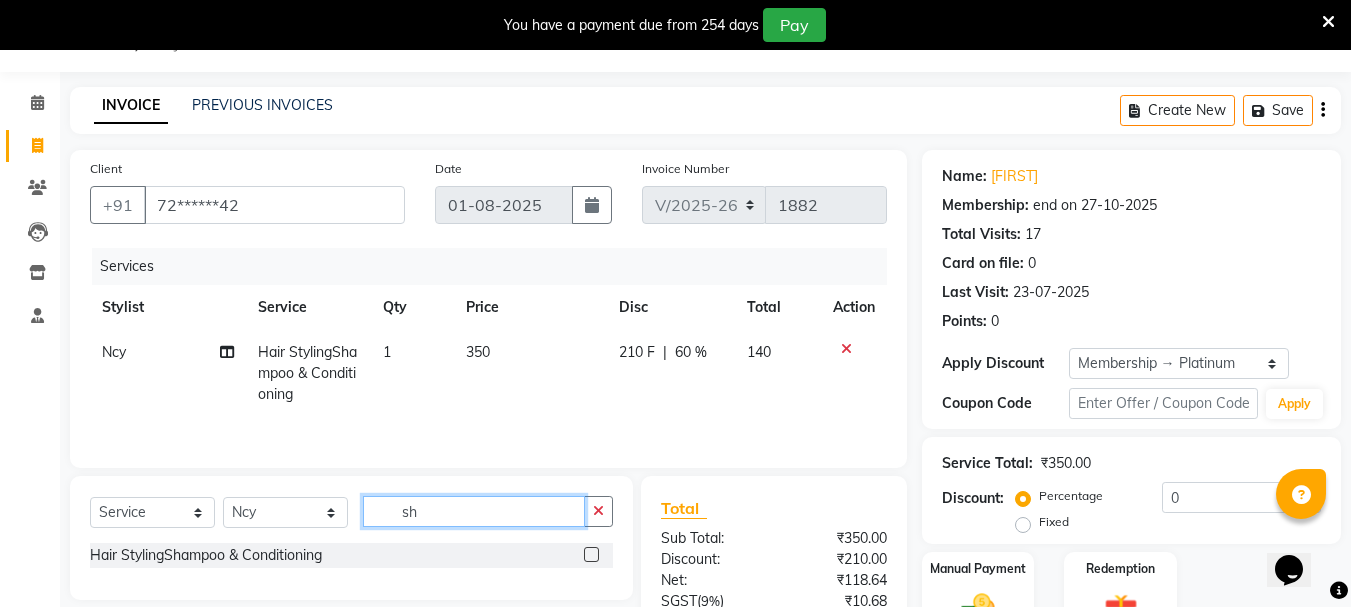 type on "s" 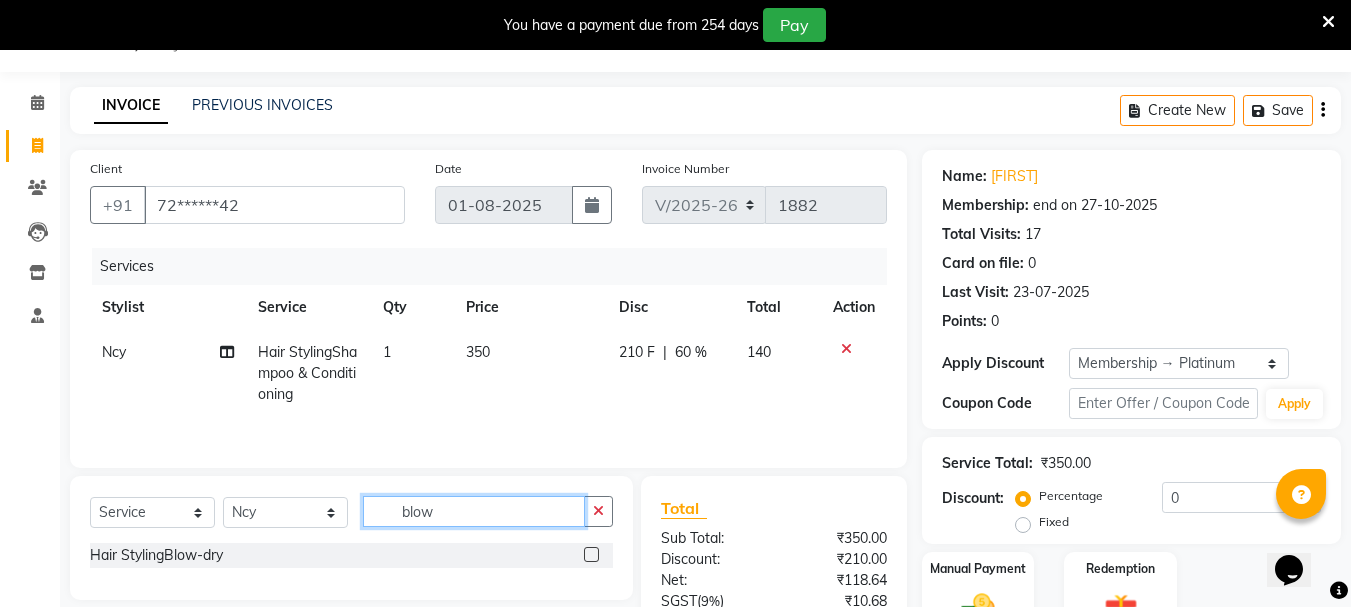 type on "blow" 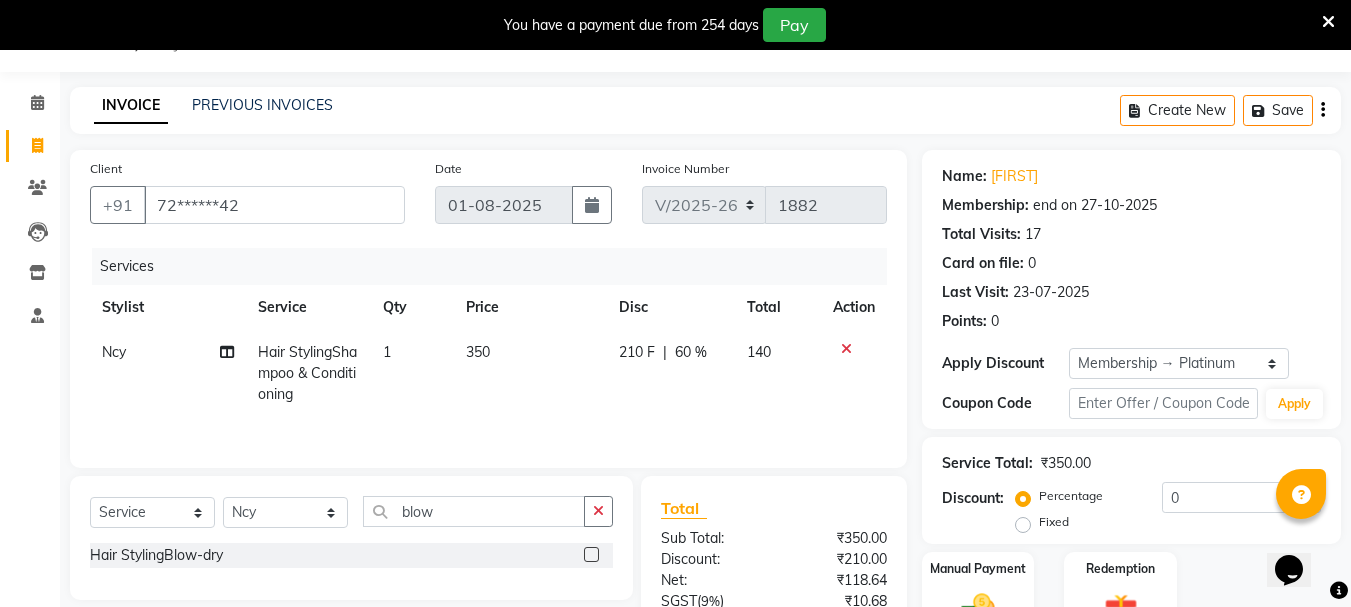 click 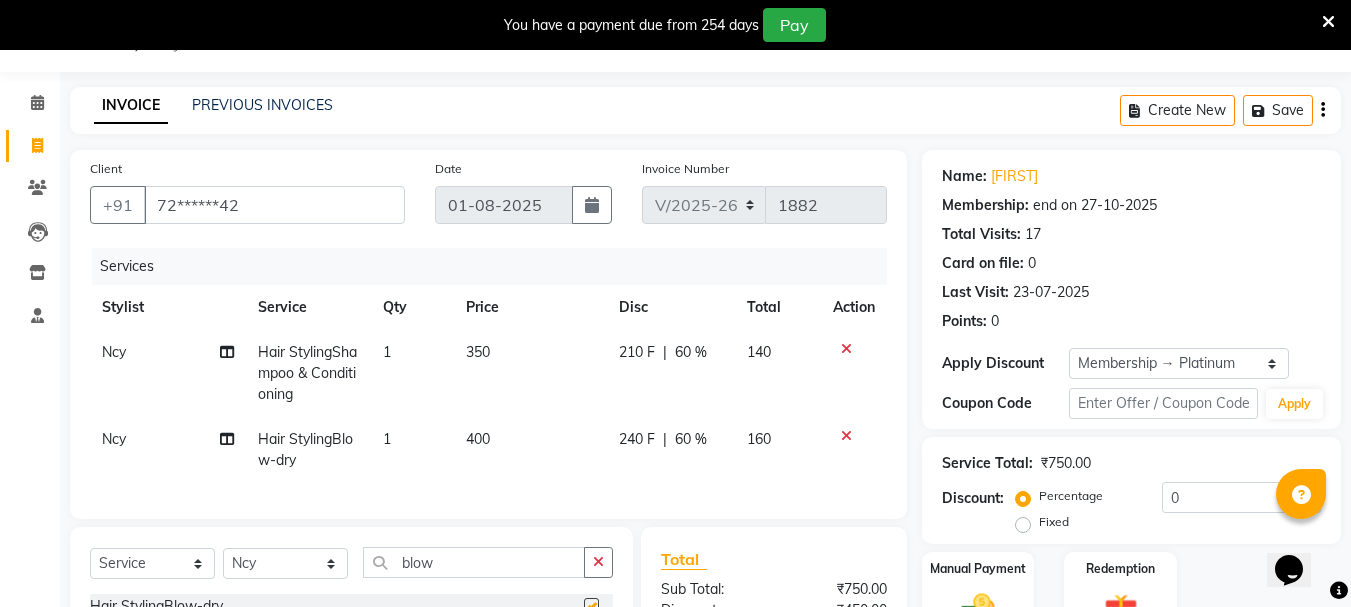 checkbox on "false" 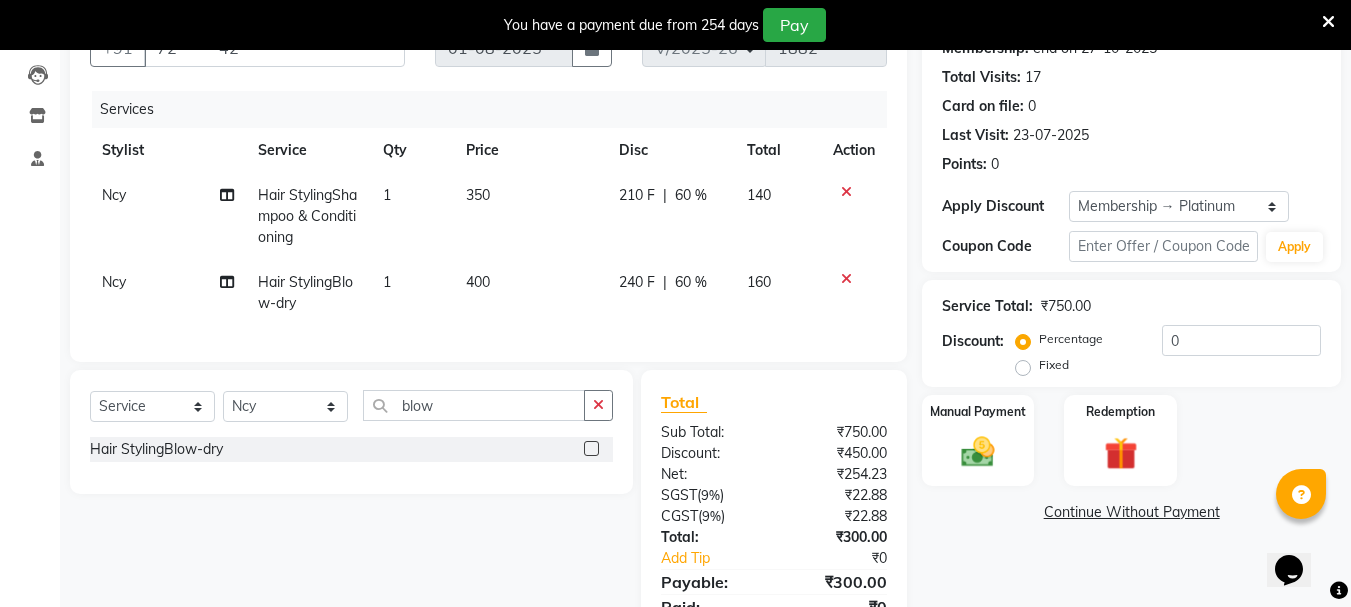 scroll, scrollTop: 250, scrollLeft: 0, axis: vertical 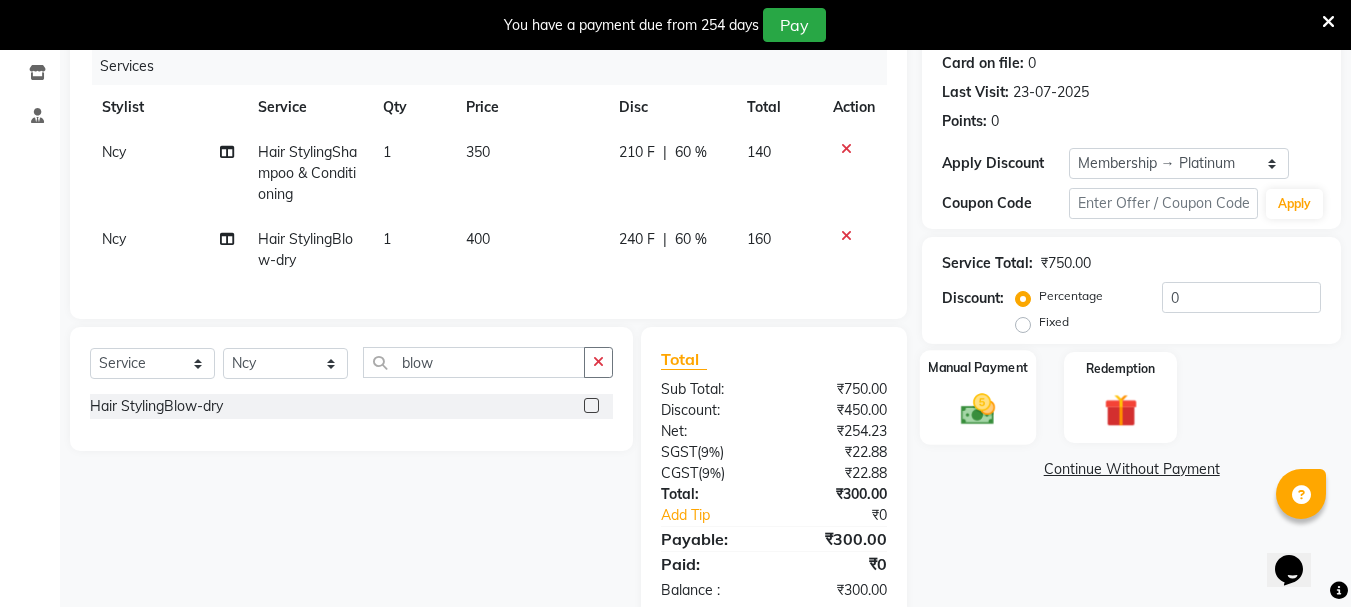 click 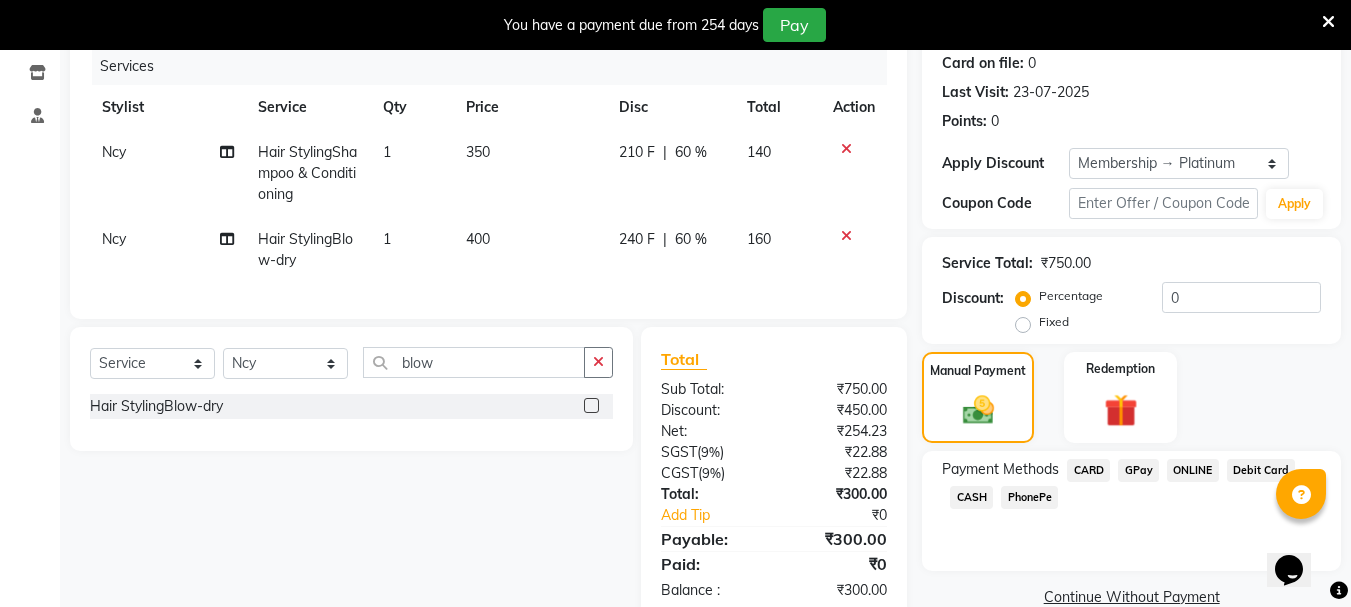 click on "CARD" 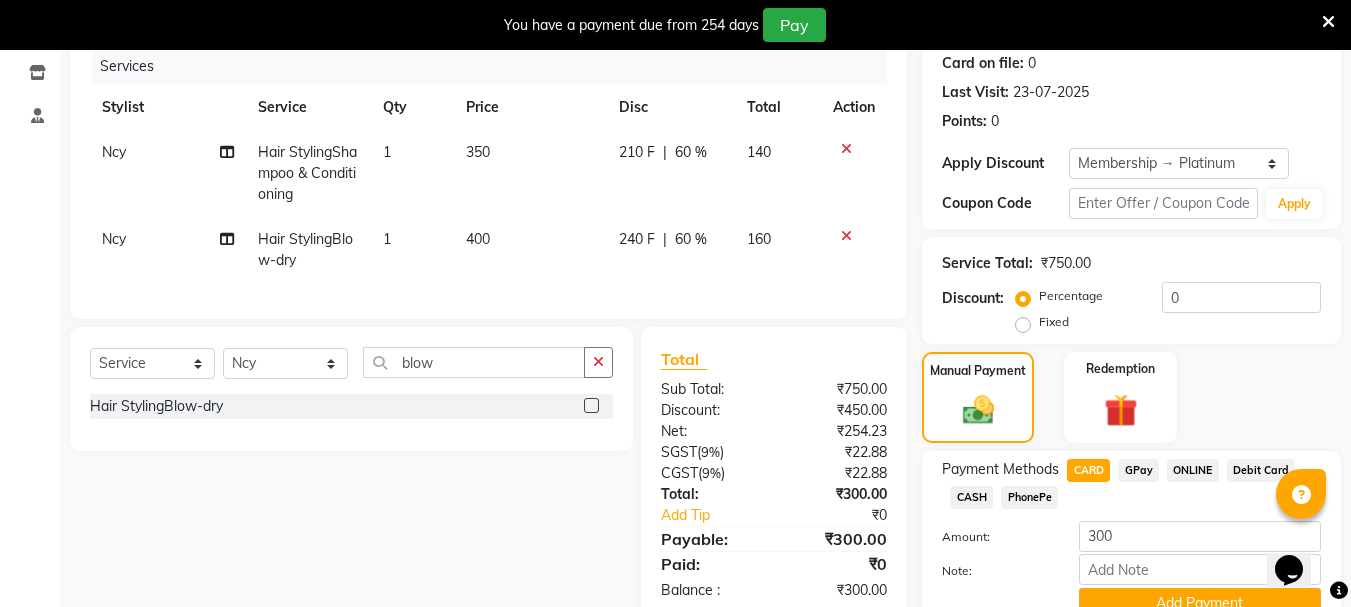 scroll, scrollTop: 341, scrollLeft: 0, axis: vertical 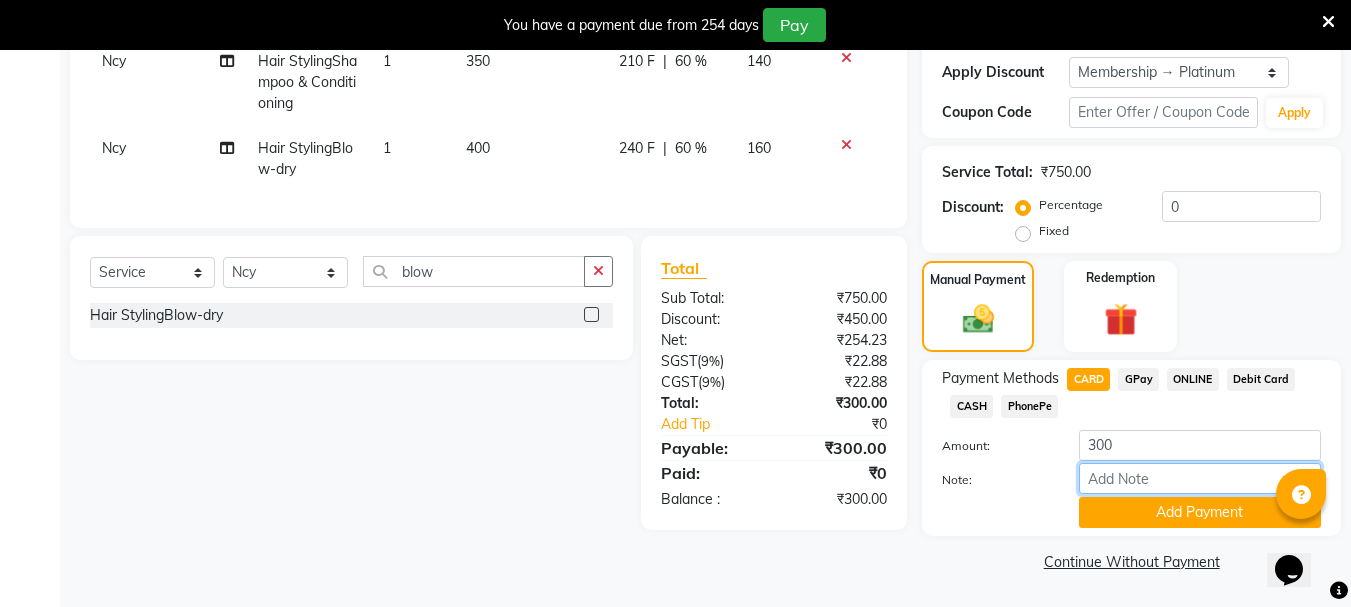 click on "Note:" at bounding box center (1200, 478) 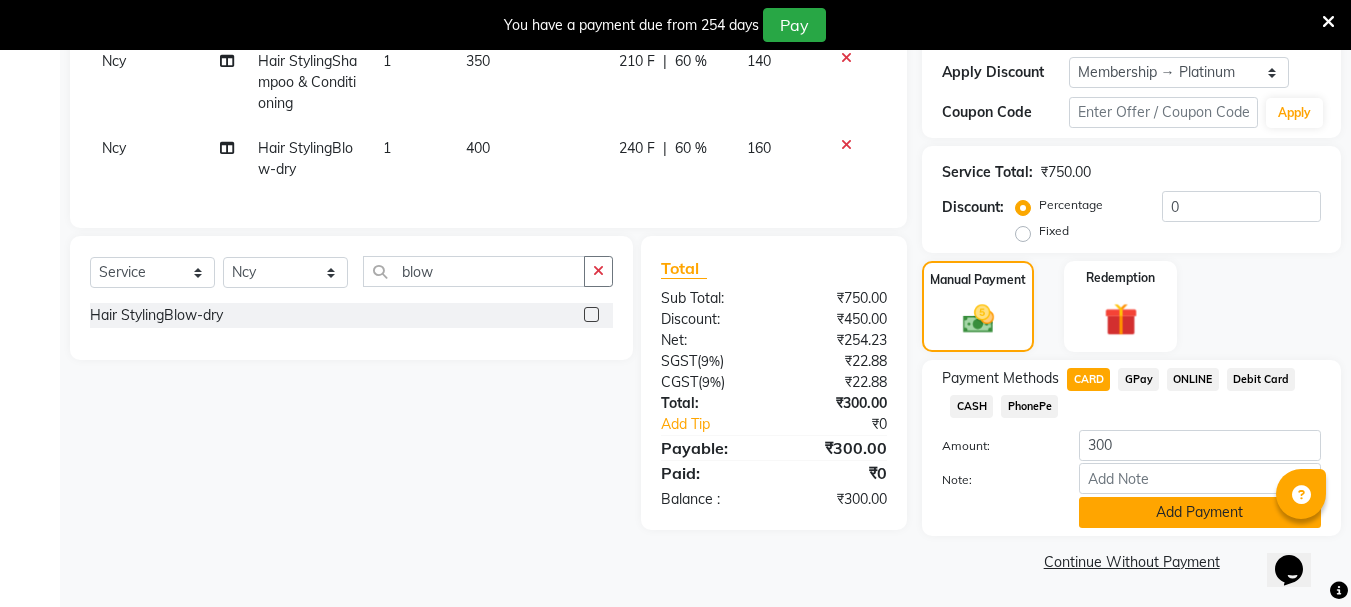 click on "Add Payment" 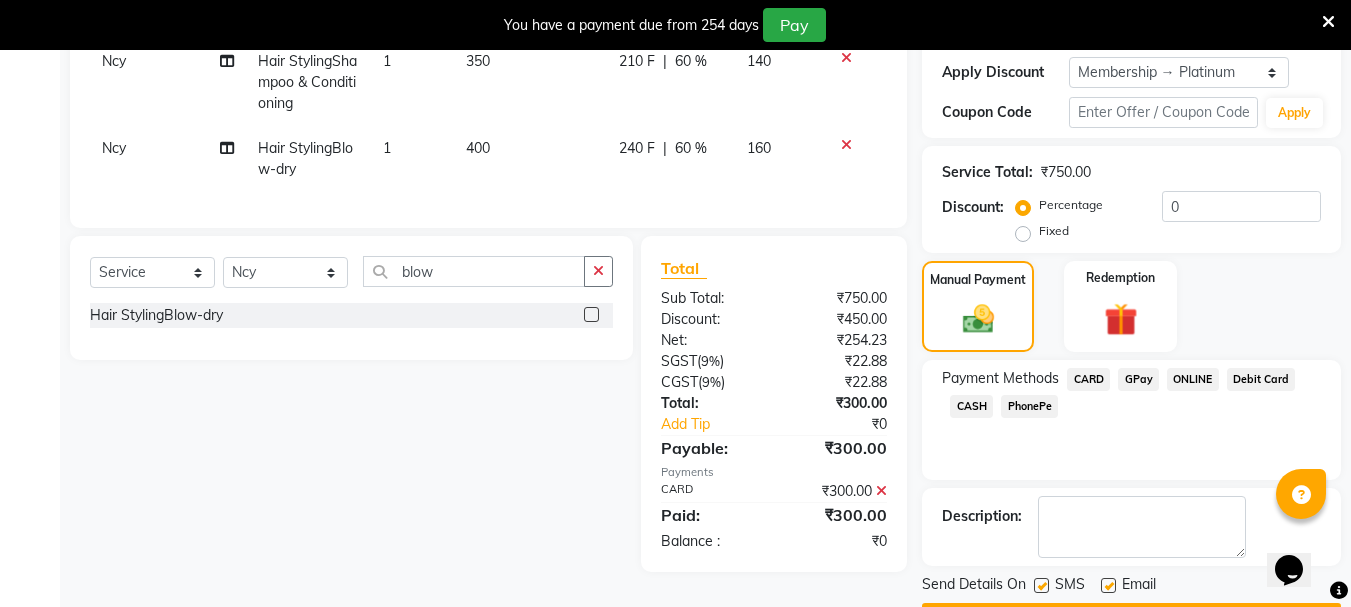 scroll, scrollTop: 398, scrollLeft: 0, axis: vertical 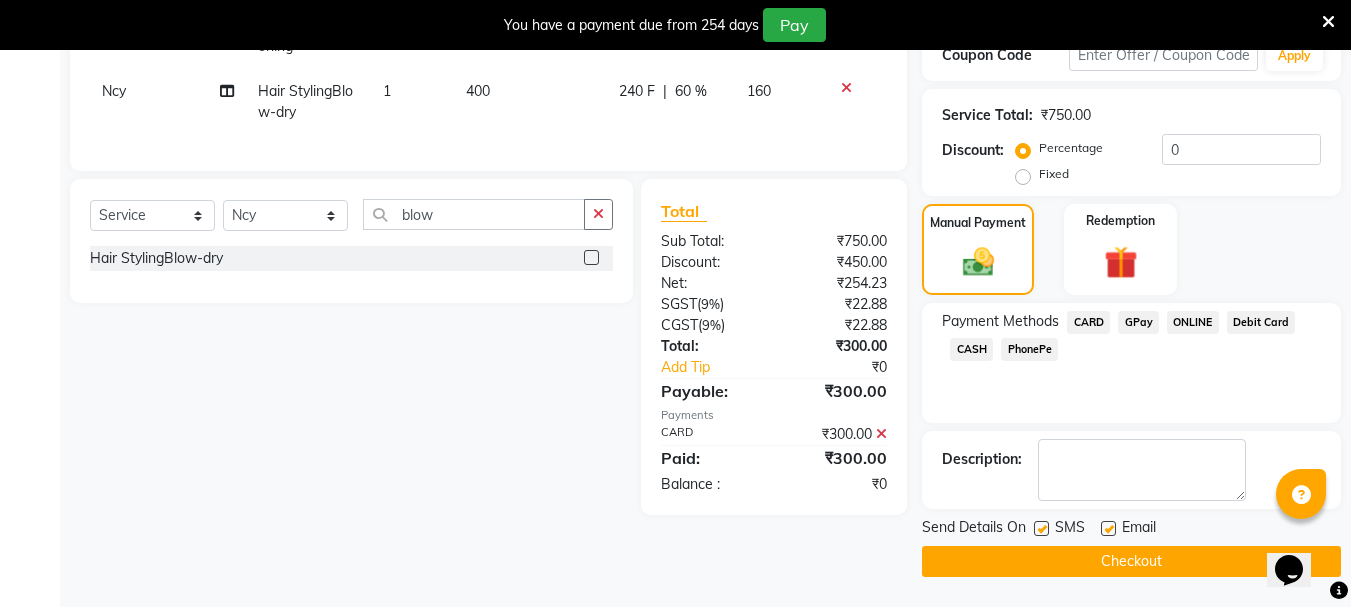 click on "Checkout" 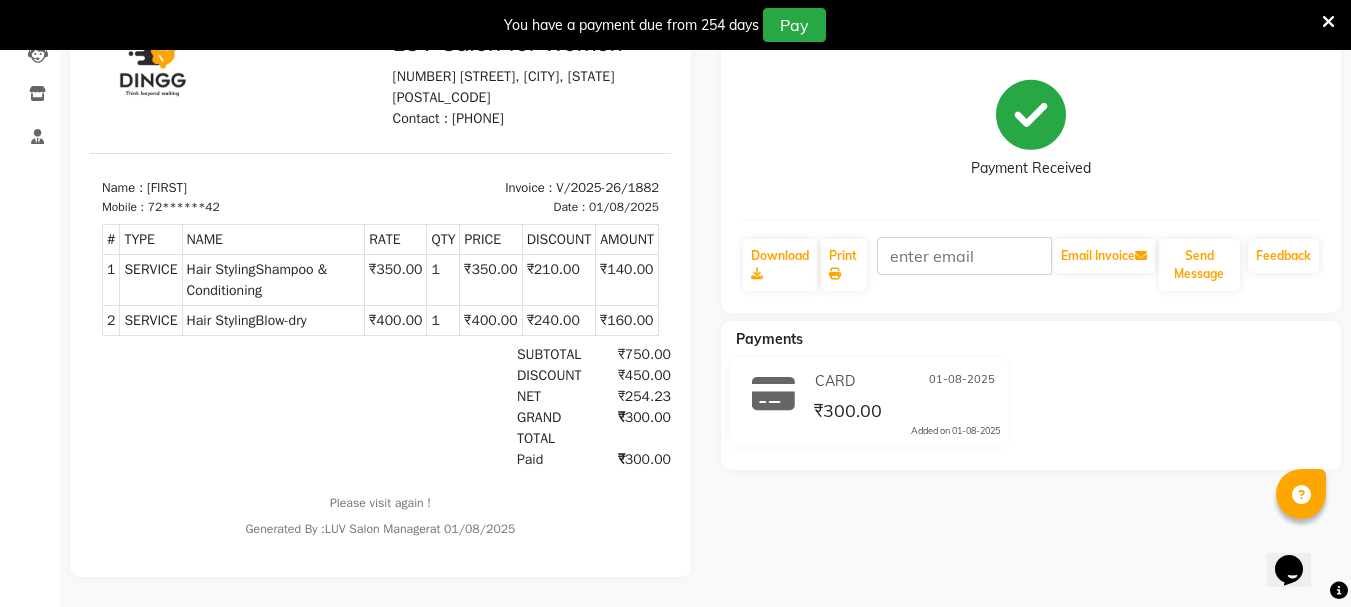 scroll, scrollTop: 0, scrollLeft: 0, axis: both 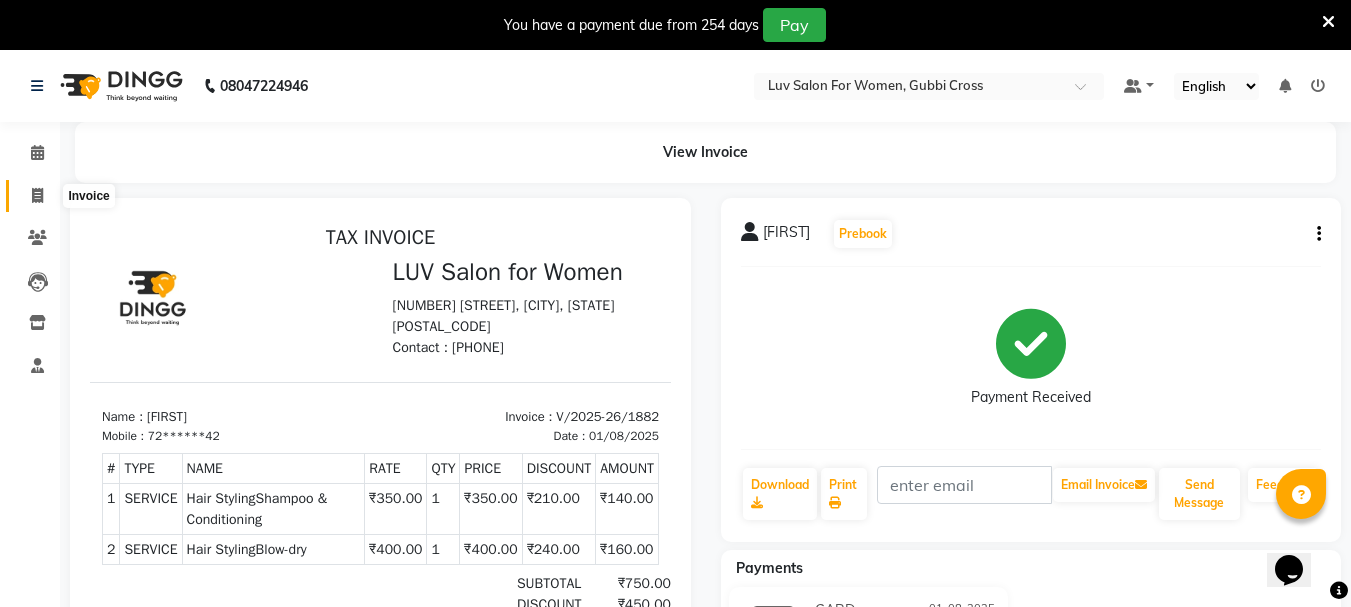 click 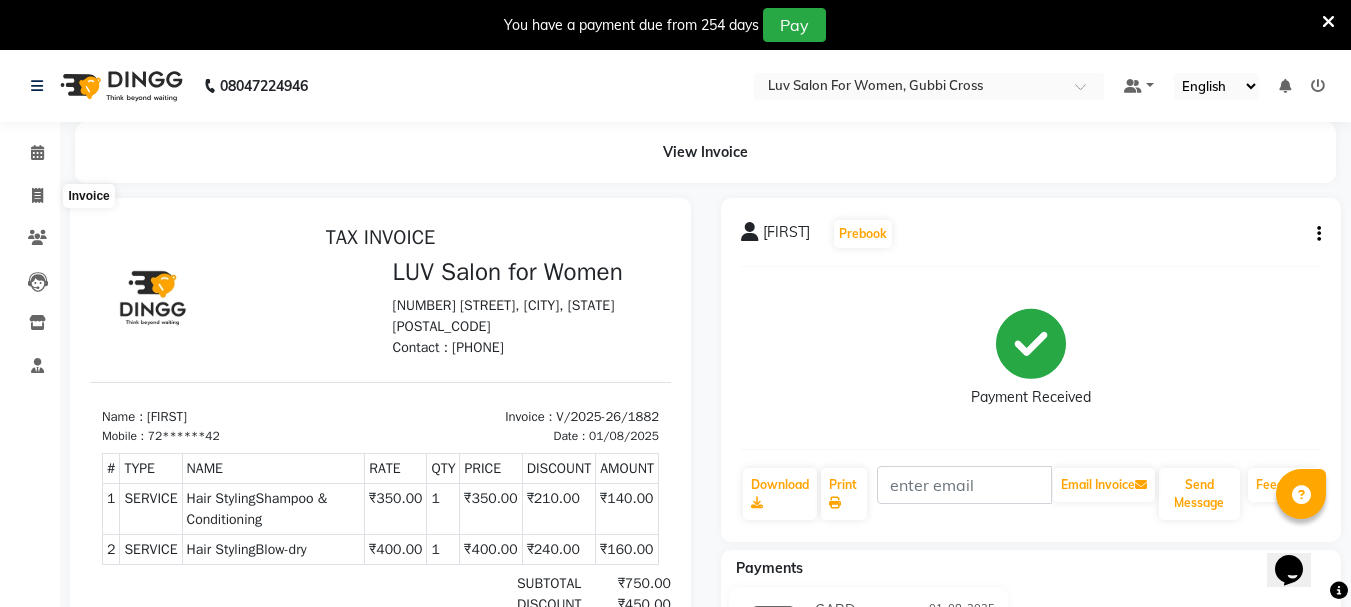 select on "service" 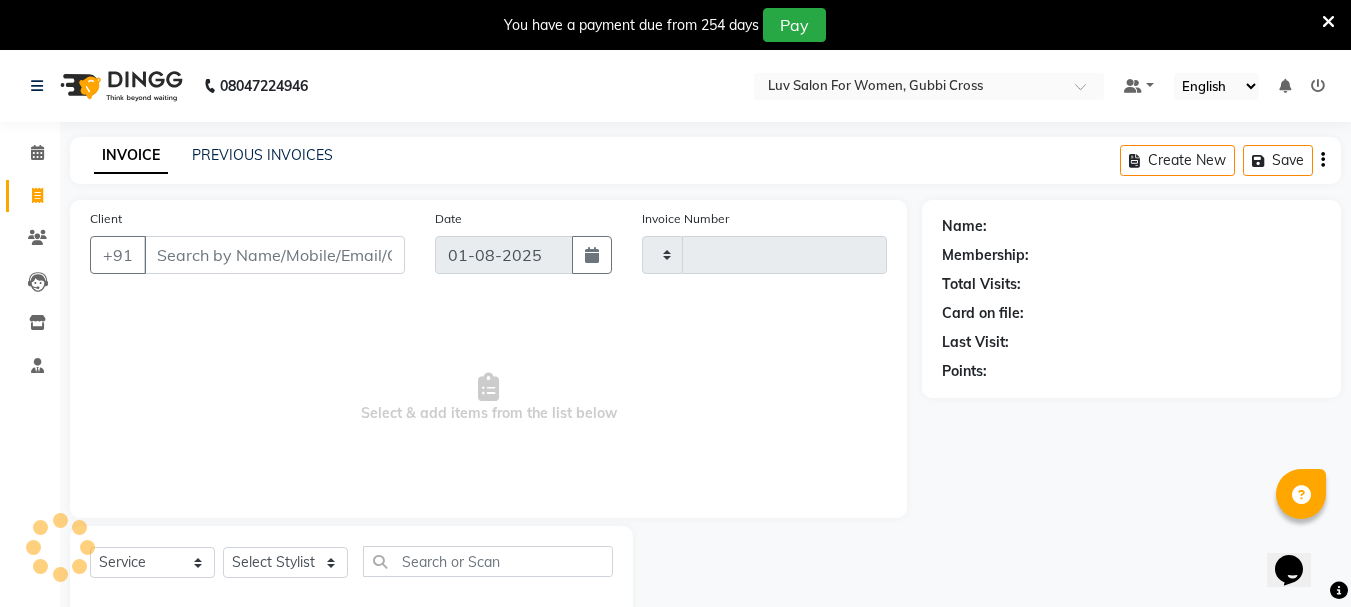 scroll, scrollTop: 50, scrollLeft: 0, axis: vertical 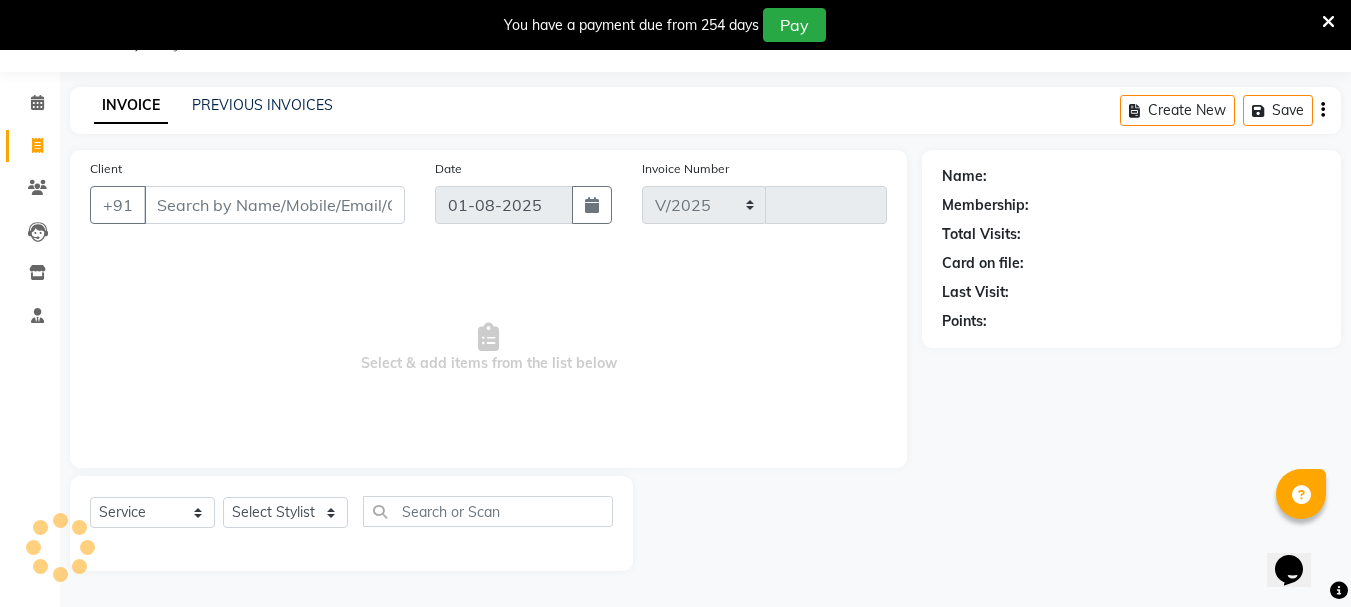 select on "7221" 